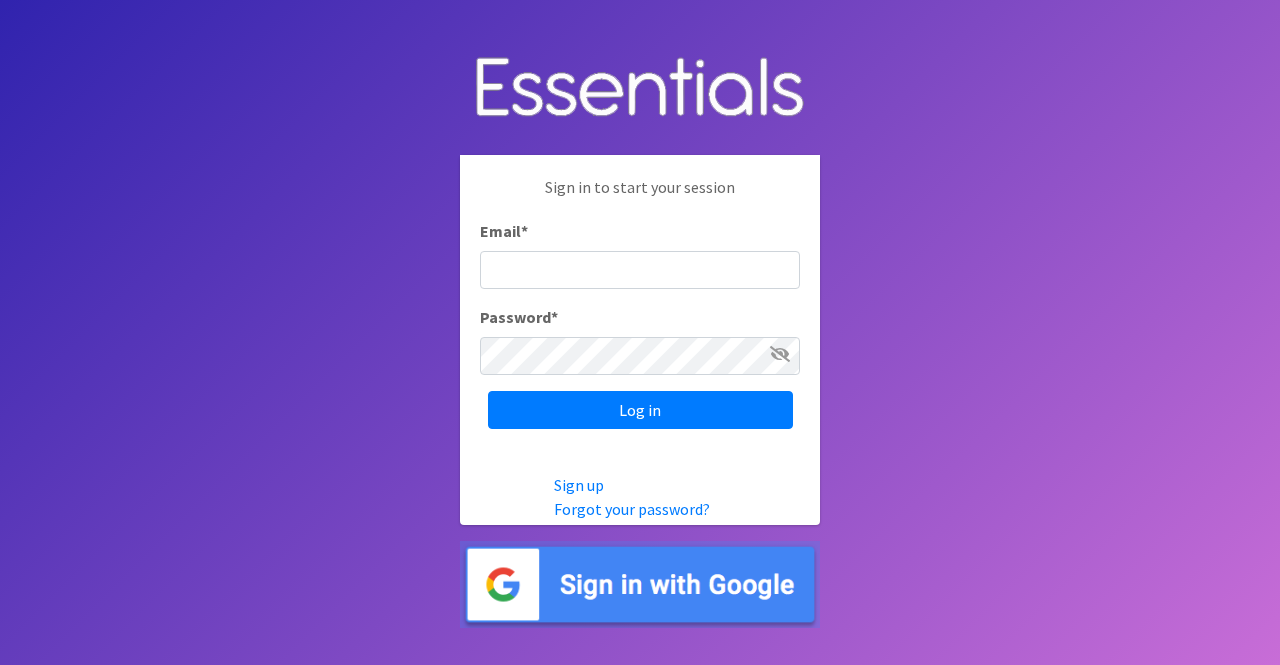 scroll, scrollTop: 0, scrollLeft: 0, axis: both 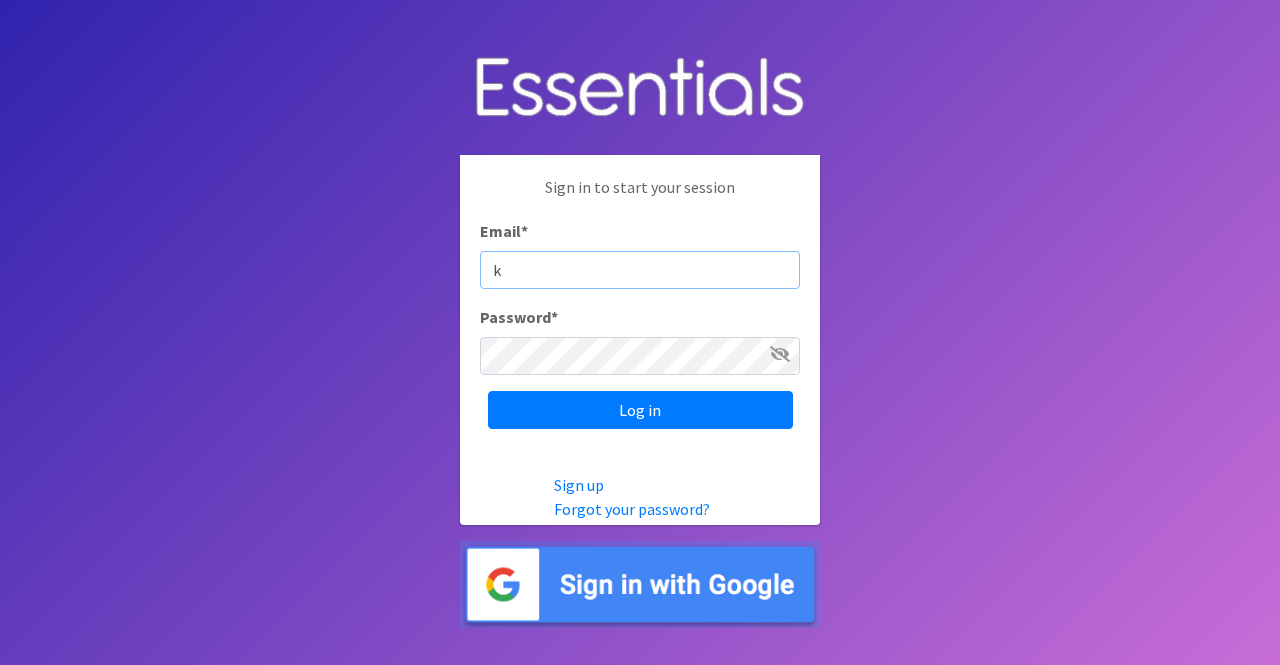 type on "[USERNAME]@[DOMAIN].com" 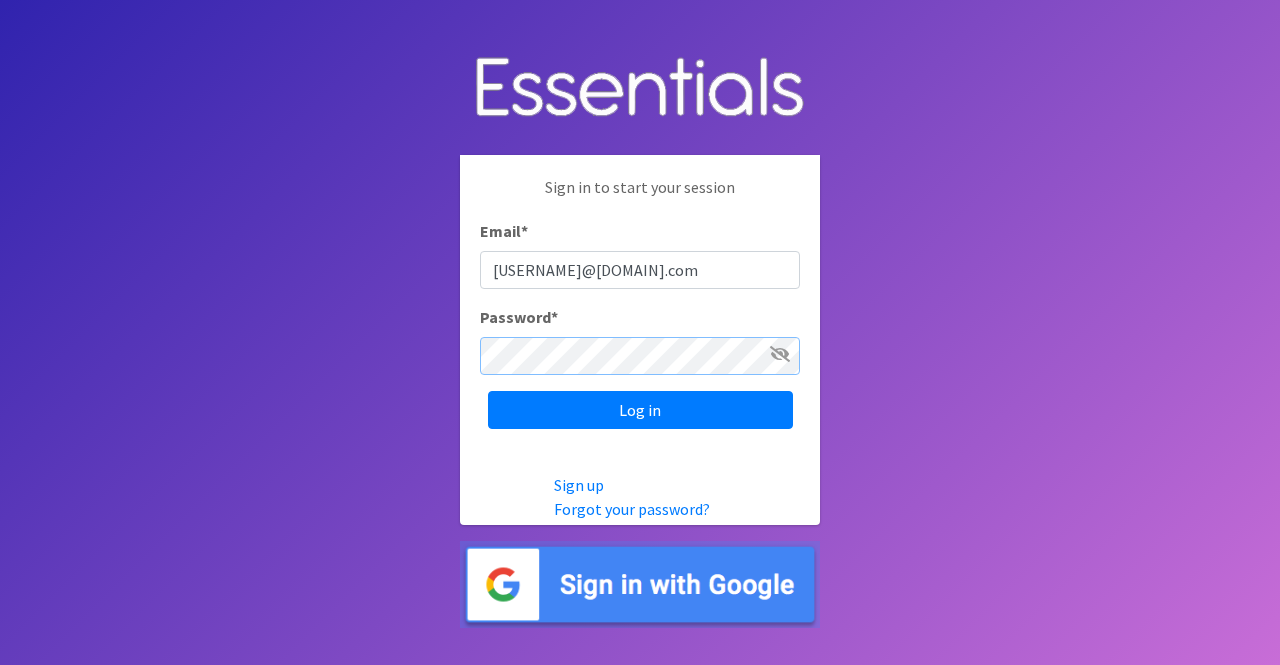 click on "Log in" at bounding box center (640, 410) 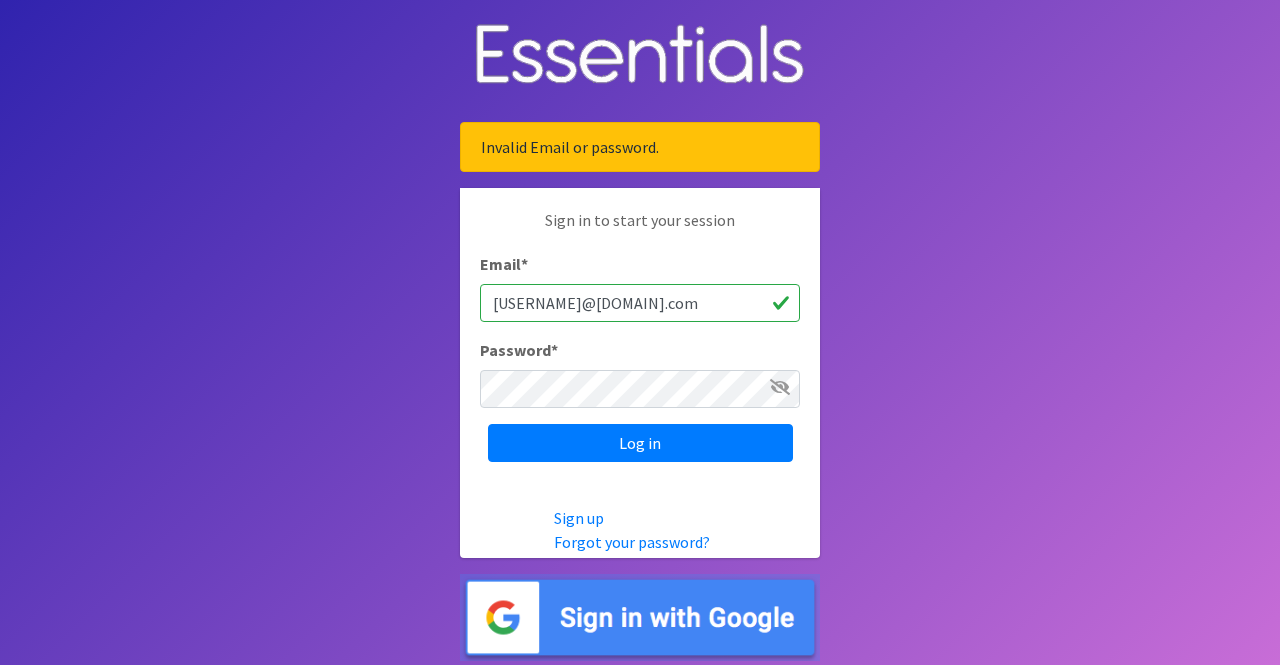 scroll, scrollTop: 0, scrollLeft: 0, axis: both 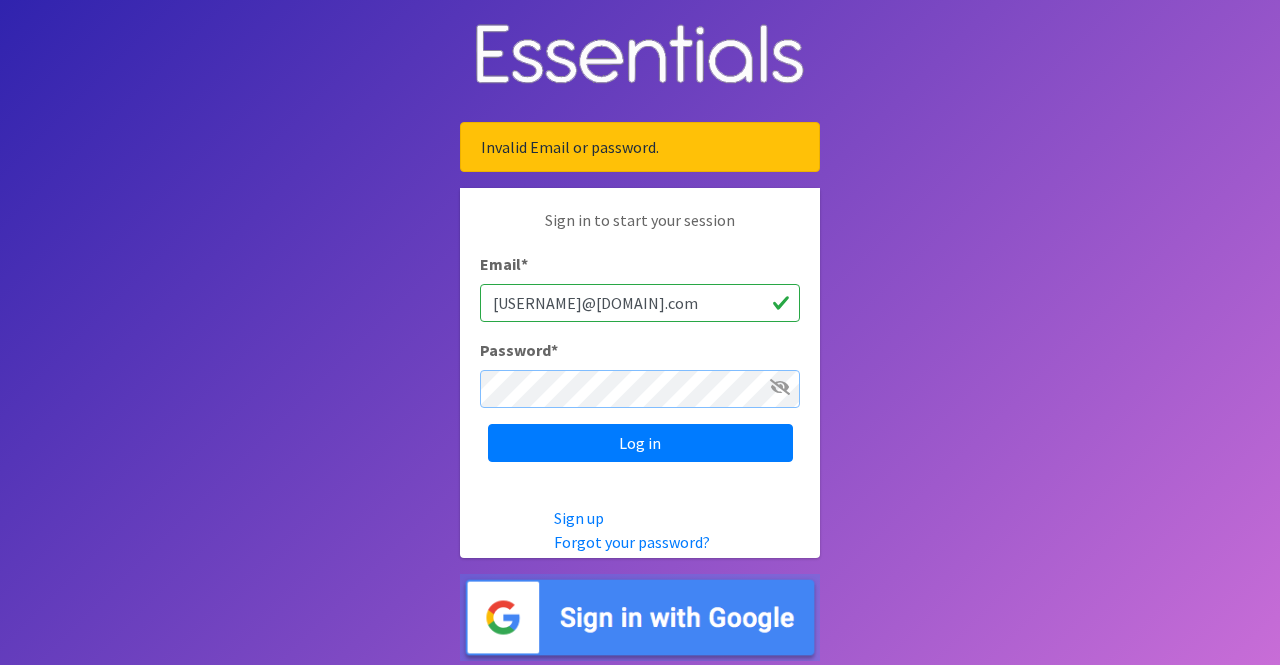 click on "Log in" at bounding box center [640, 443] 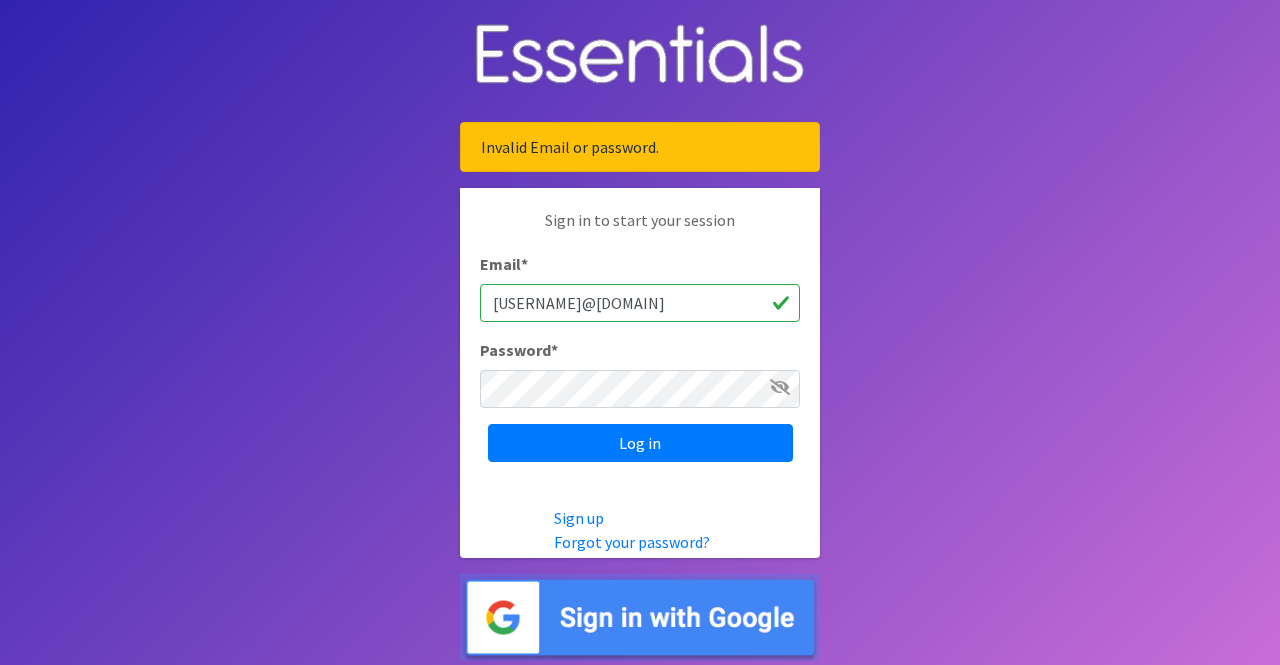 scroll, scrollTop: 0, scrollLeft: 0, axis: both 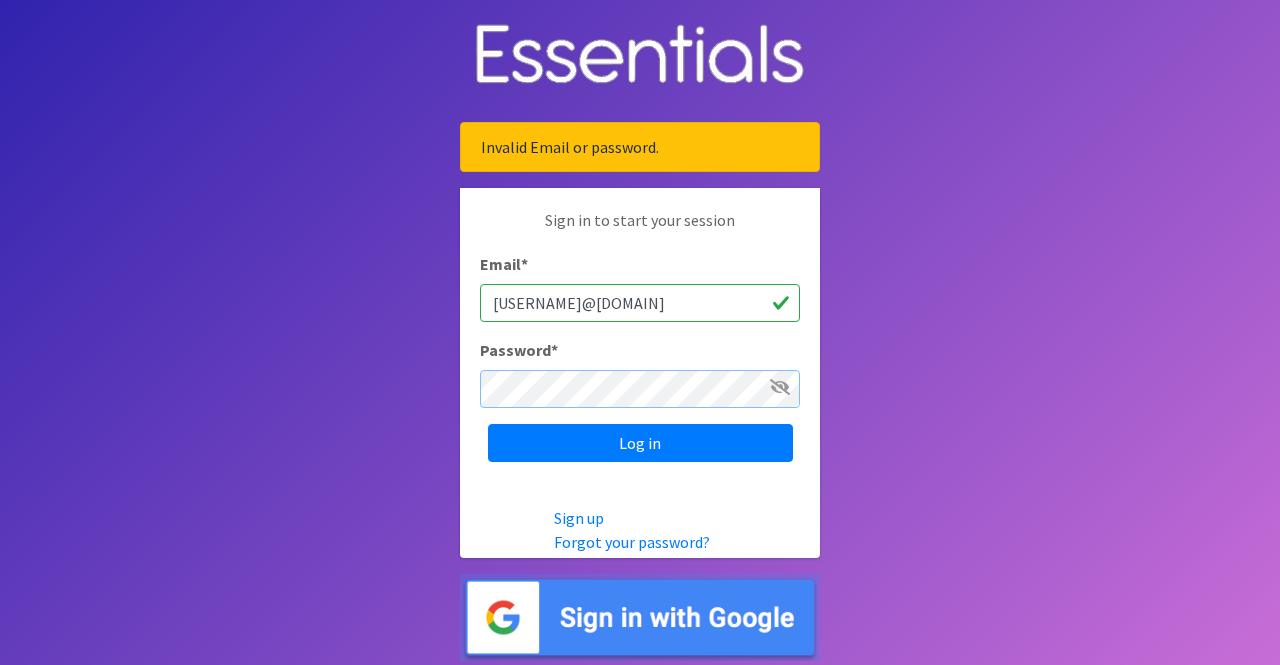click on "Log in" at bounding box center [640, 443] 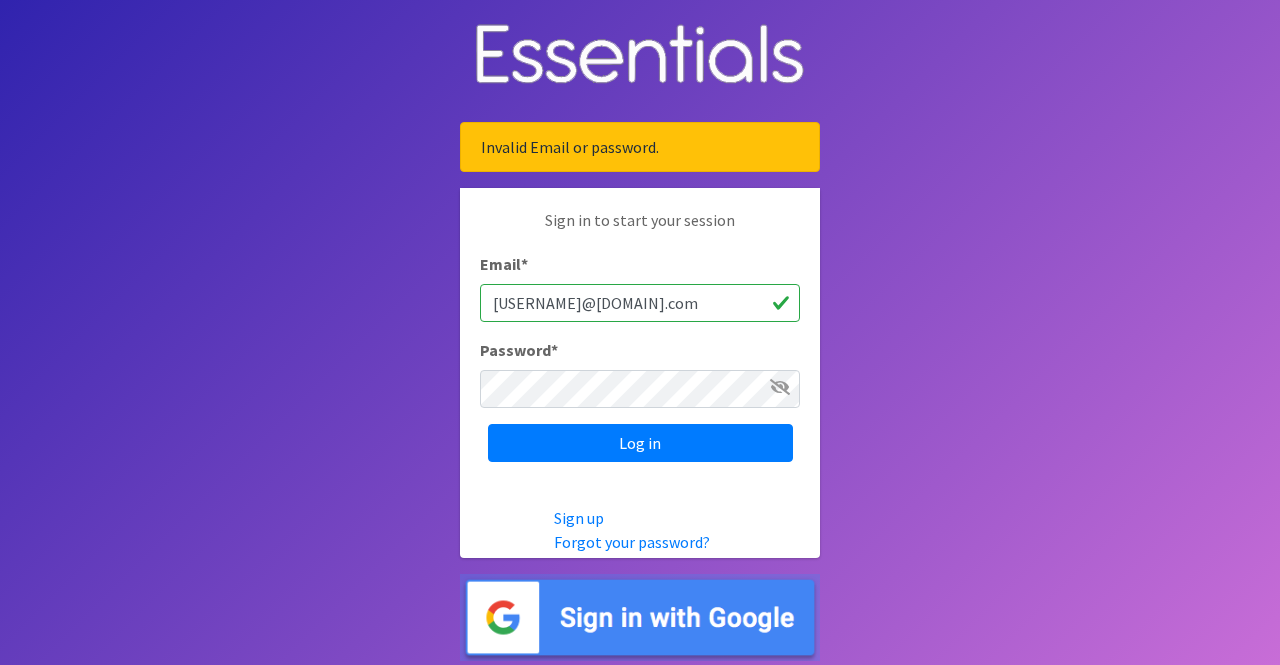 scroll, scrollTop: 0, scrollLeft: 0, axis: both 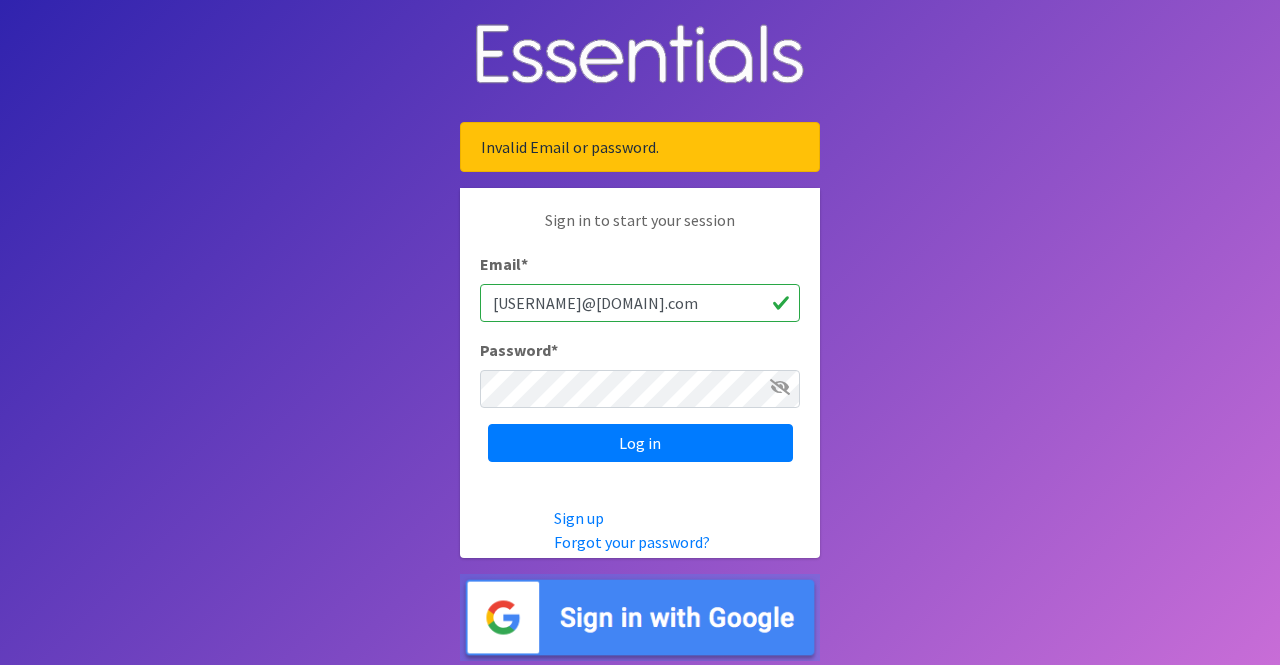click at bounding box center [780, 387] 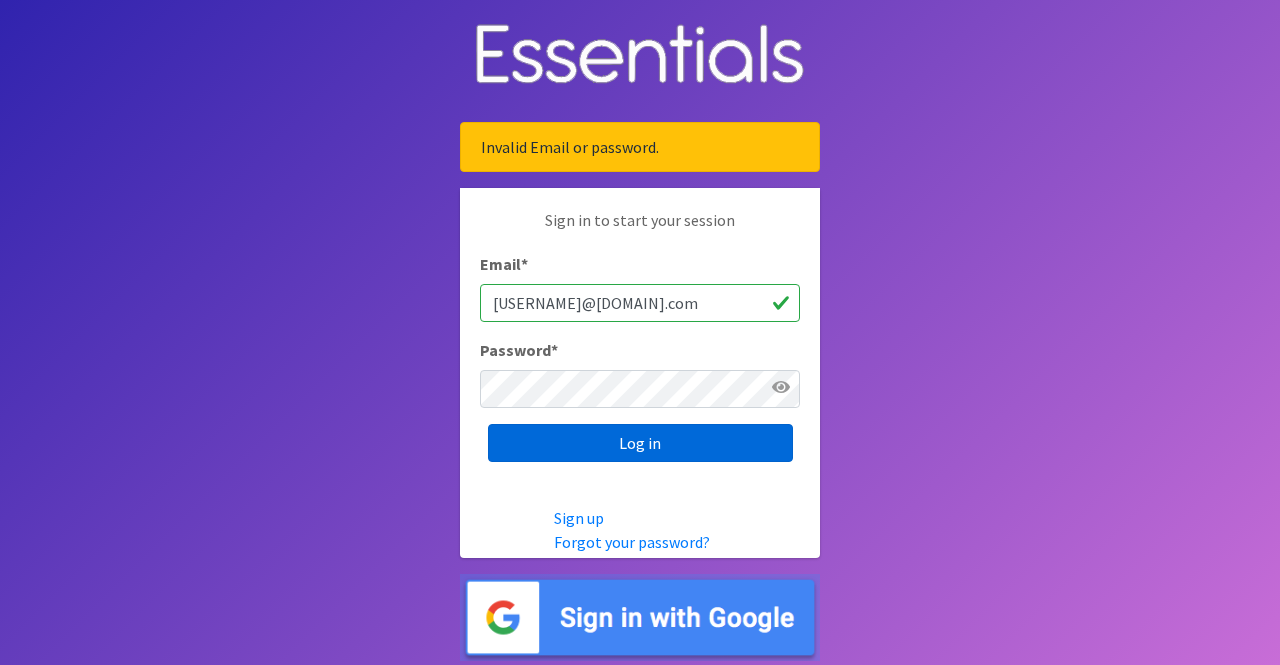 click on "Log in" at bounding box center [640, 443] 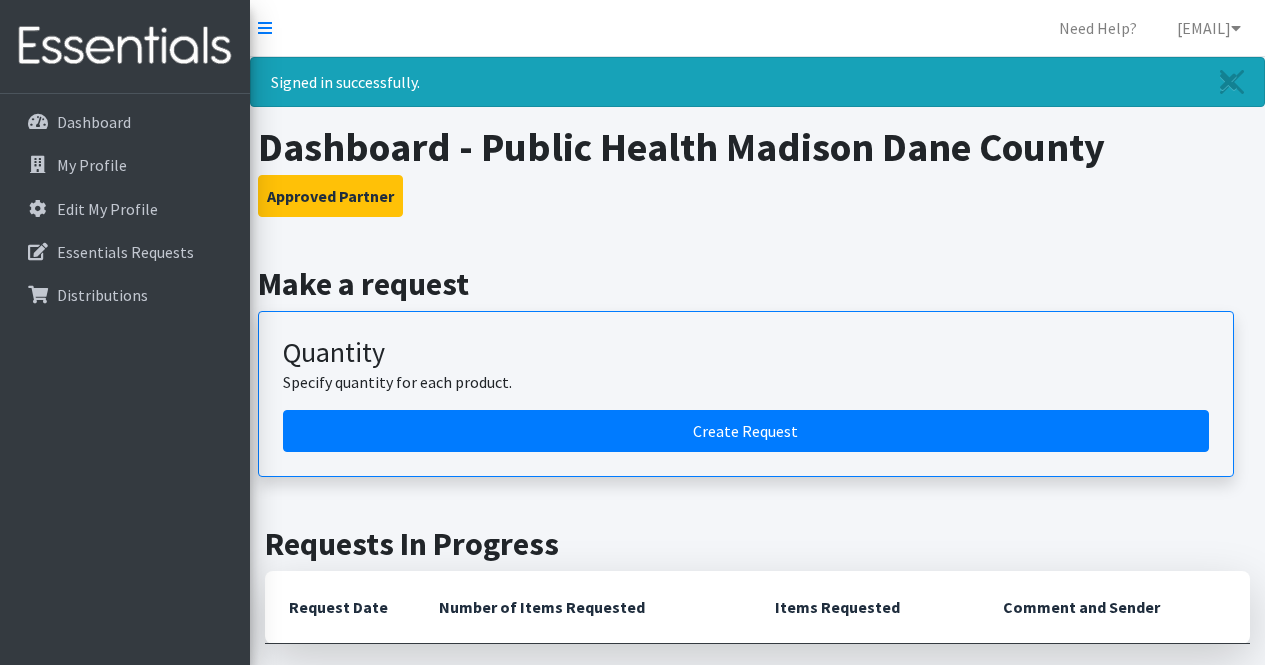 scroll, scrollTop: 0, scrollLeft: 0, axis: both 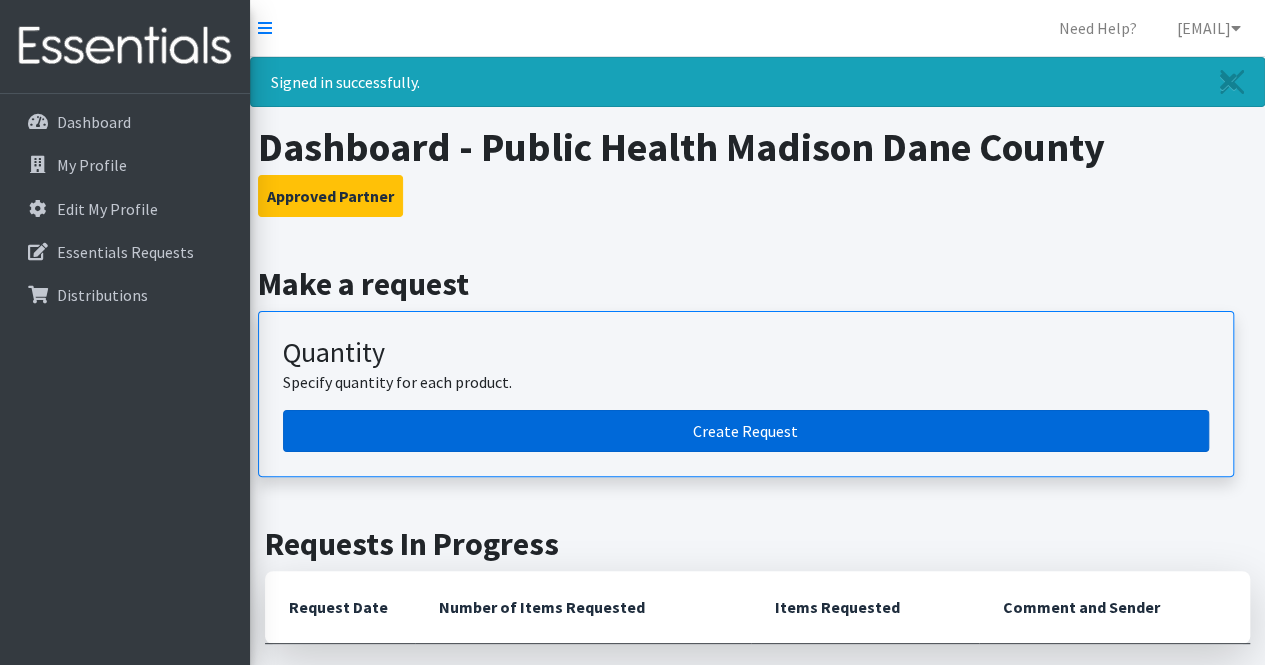 click on "Create Request" at bounding box center [746, 431] 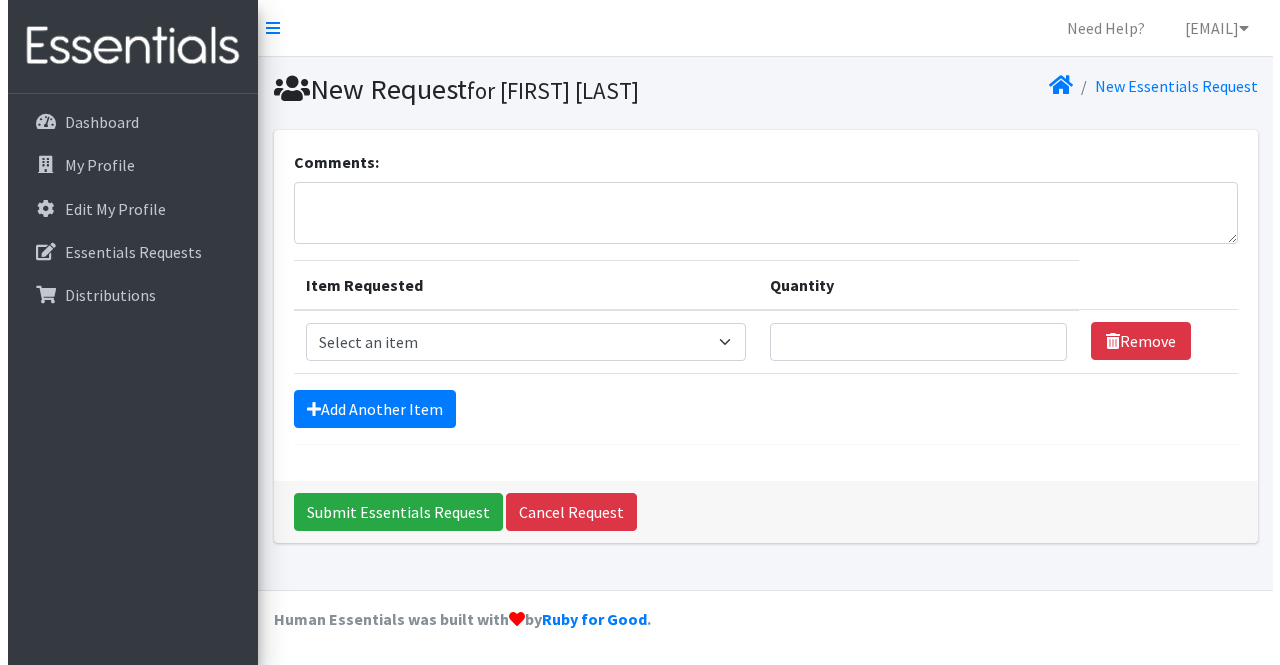 scroll, scrollTop: 0, scrollLeft: 0, axis: both 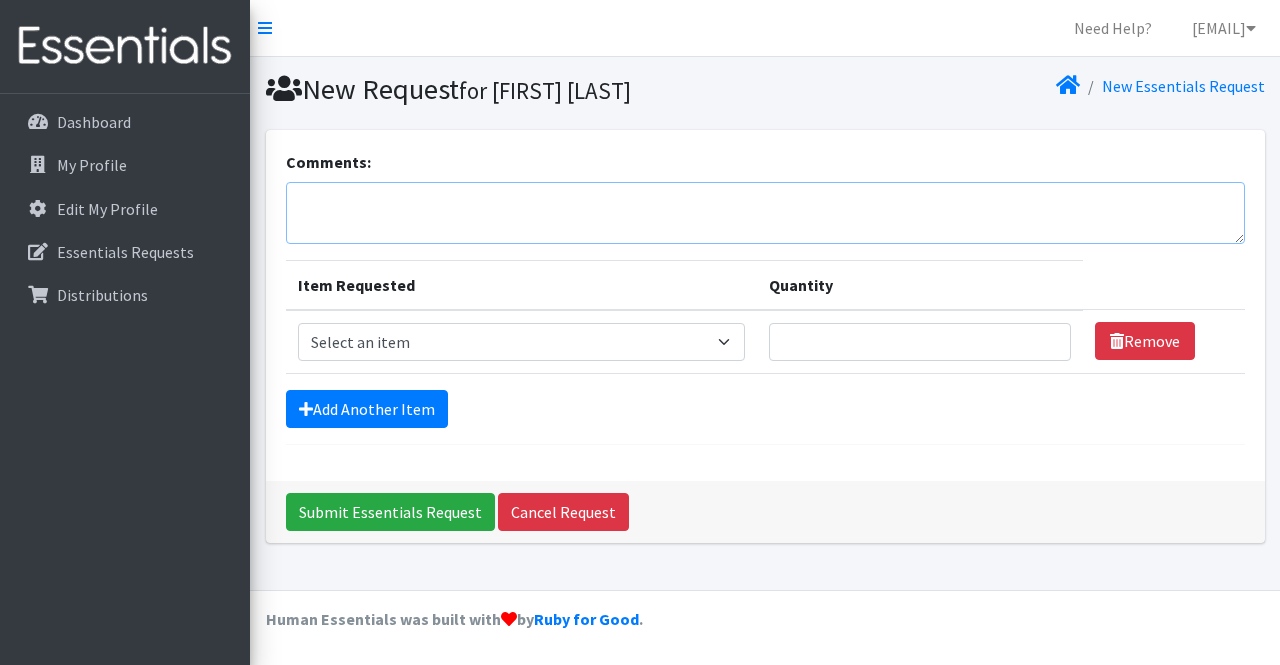 click on "Comments:" at bounding box center (765, 213) 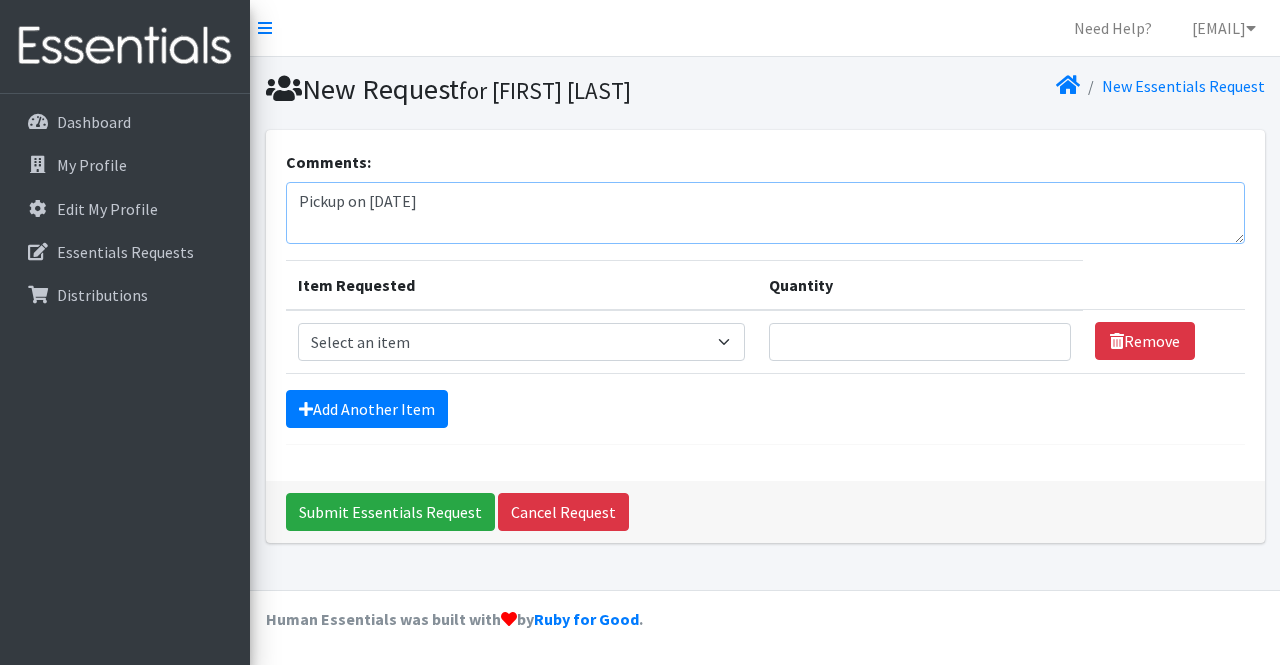 type on "Pickup on [DATE]" 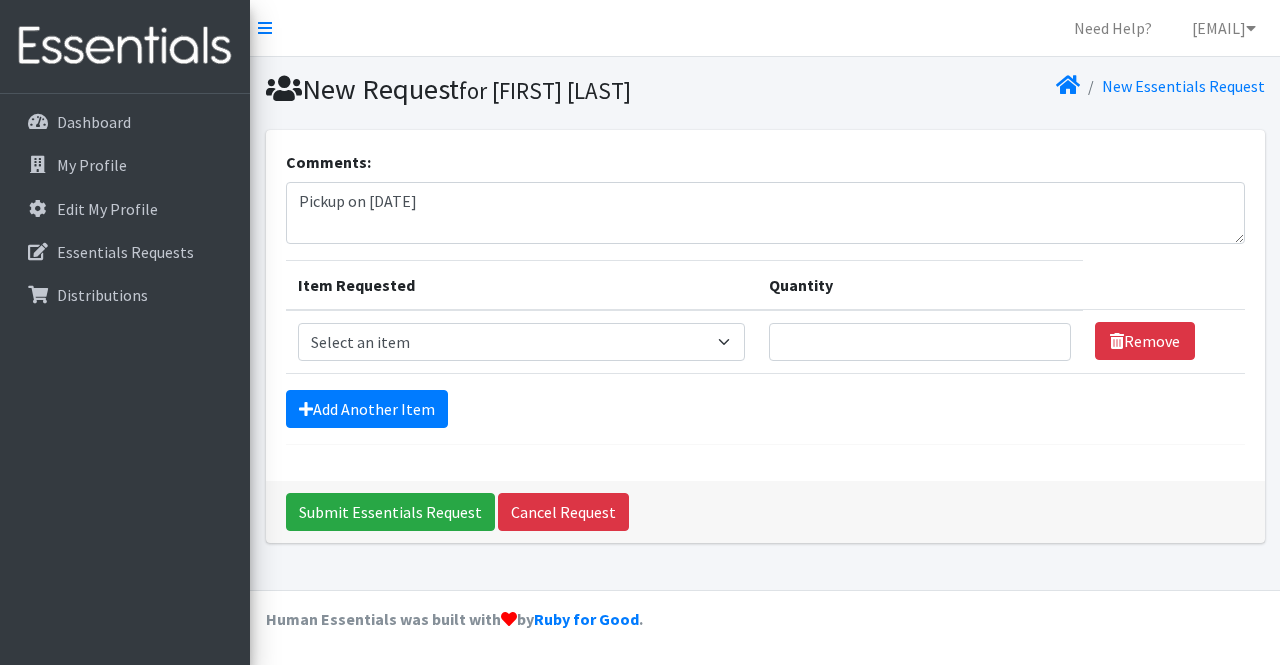 click on "Submit Essentials Request   Cancel Request" at bounding box center (765, 512) 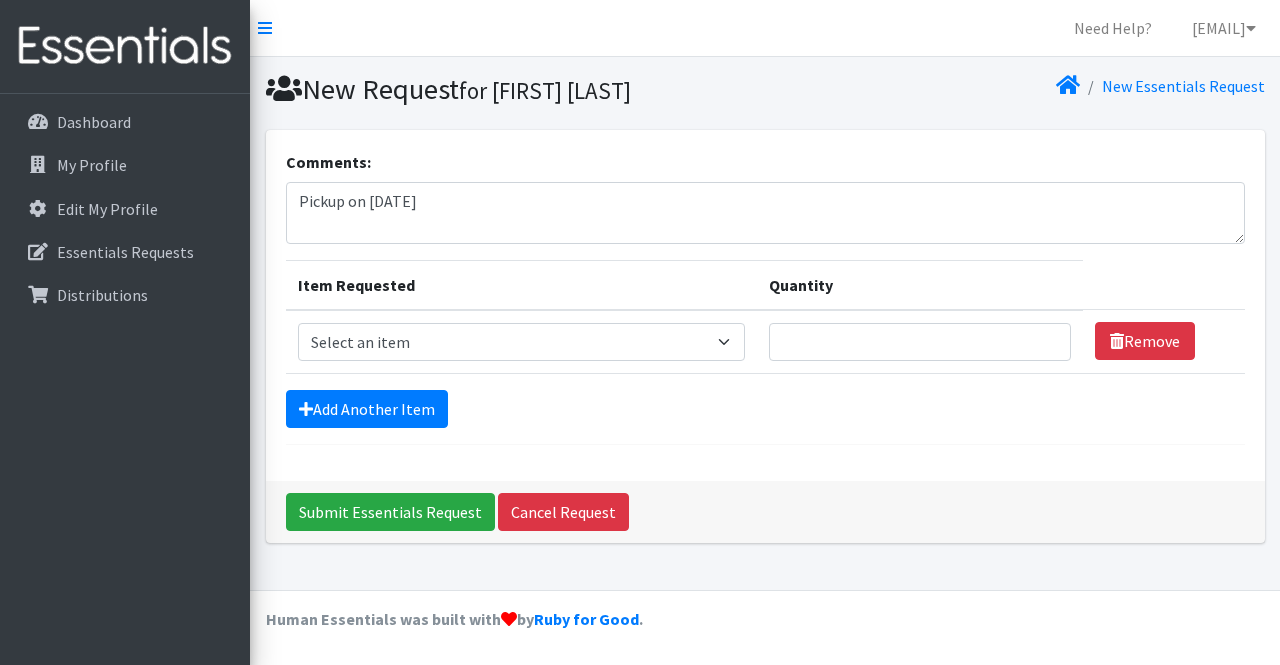 click on "Submit Essentials Request   Cancel Request" at bounding box center [765, 512] 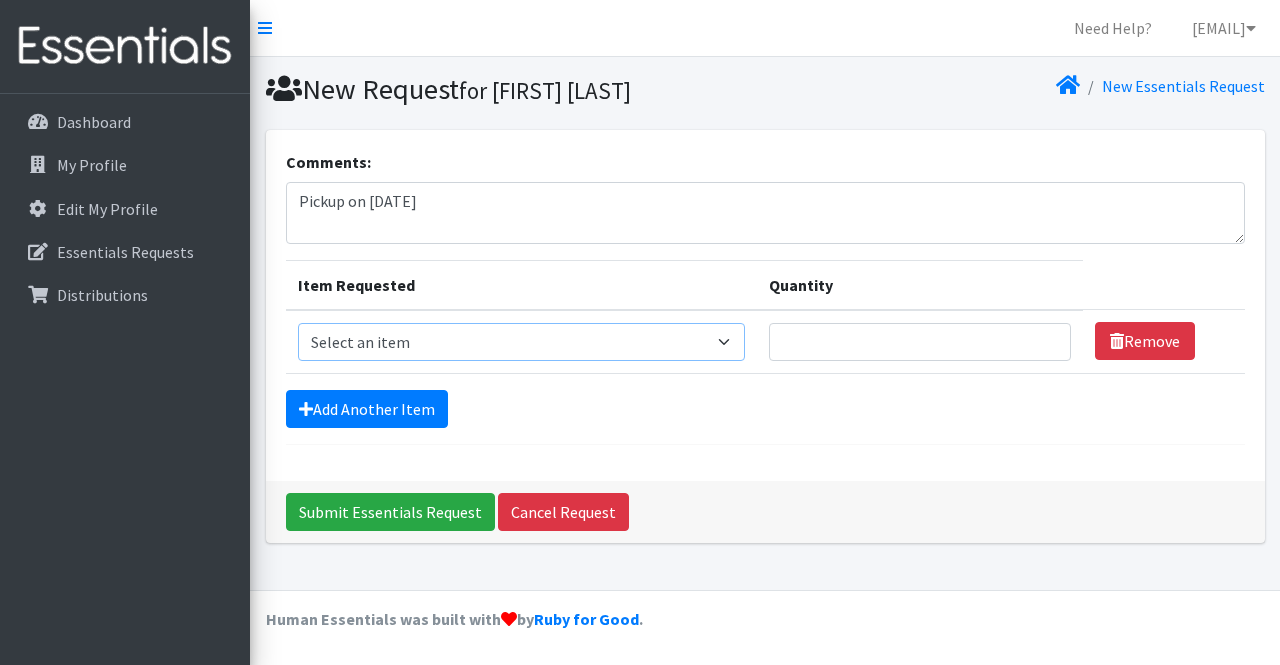 click on "Select an item
Box - 2T-3T Pull-ups [200 Pull-ups/8 Packs]
Box - 3T-4T Pull-ups [200 Pull-ups/8 Packs]
Box - 4T-5T Pull-Ups [200 Pull-ups/8 Packs]
Box - Newborn Diapers [450 Diapers/18 Packs]
Box - Size 1 Diapers [375 Diapers/15 Packs]
Box - Size 2 Diapers [375 Diapers/15 Packs]
Box - Size 3 Diapers [250 Diapers/10 Packs]
Box - Size 4 Diapers [225 Diapers/9 Packs]
Box - Size 5 Diapers [200 Diapers/8 Packs]
Box - Size 6 Diapers [200 Diapers/8 Packs]
Box - Size 7 Diapers [200 Diapers/8 Packs]
Box - Wipes [18 Packs]
Diapers - Newborn
Diapers - Preemie
Diapers - Size 1
Diapers - Size 2
Diapers - Size 3
Diapers - Size 4
Diapers - Size 5
Diapers - Size 6
Diapers - Size 7
Kids Pull-Ups (2T-3T)
Kids Pull-Ups (3T-4T)
Kids Pull-Ups (4T-5T)
Wipes (Baby)" at bounding box center [522, 342] 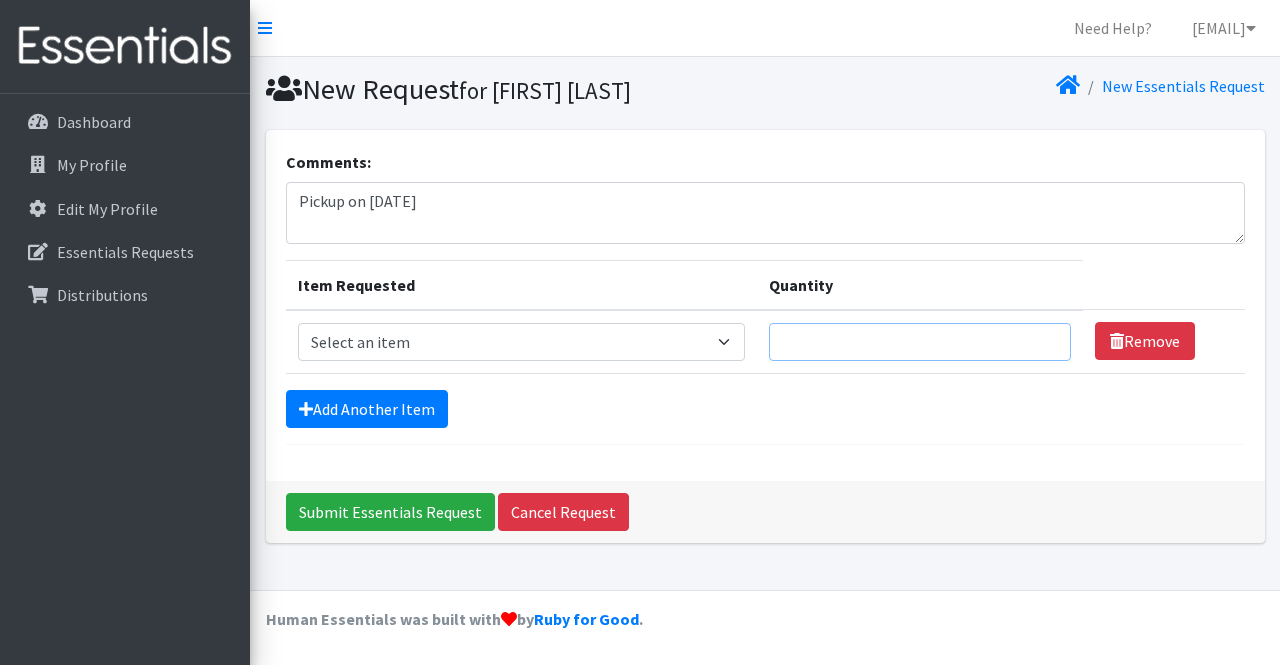 click on "Quantity" at bounding box center (920, 342) 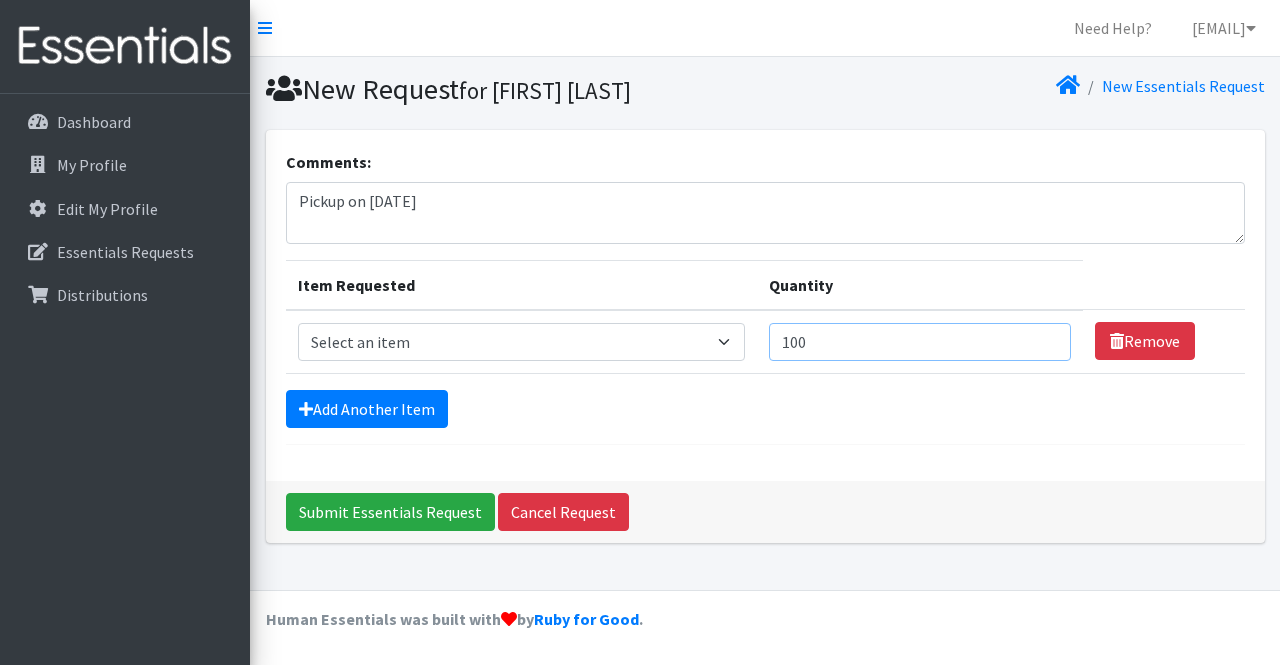 type on "100" 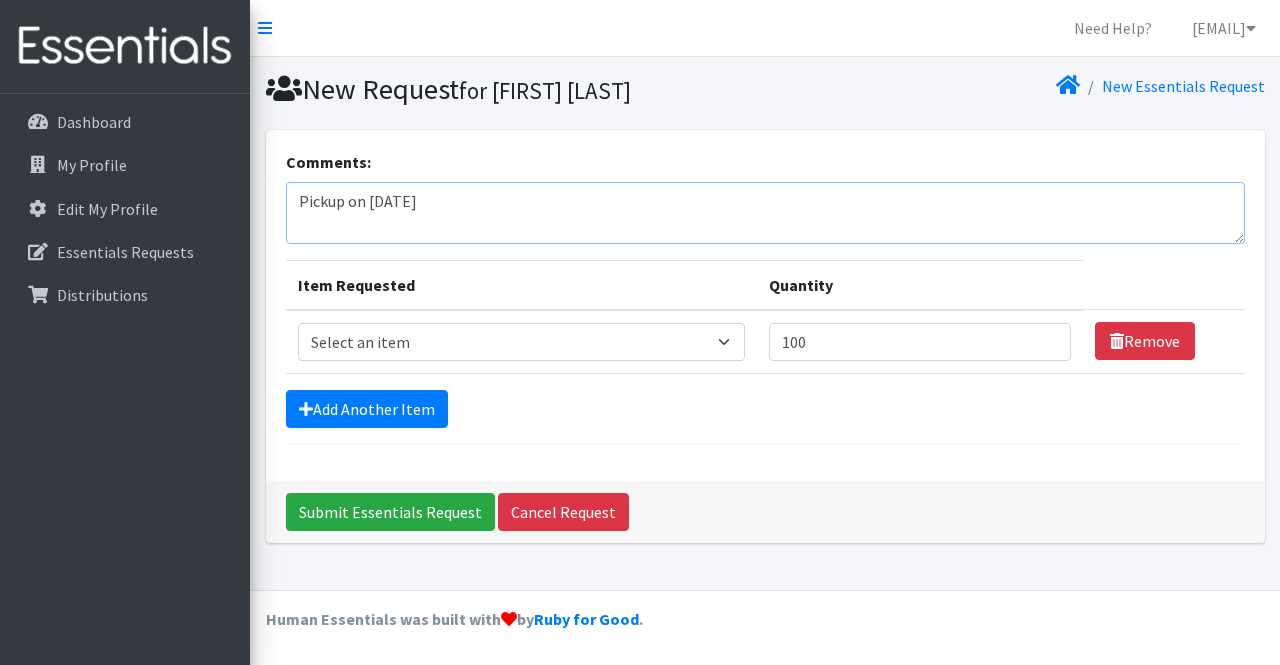 click on "Pickup on [DATE]" at bounding box center [765, 213] 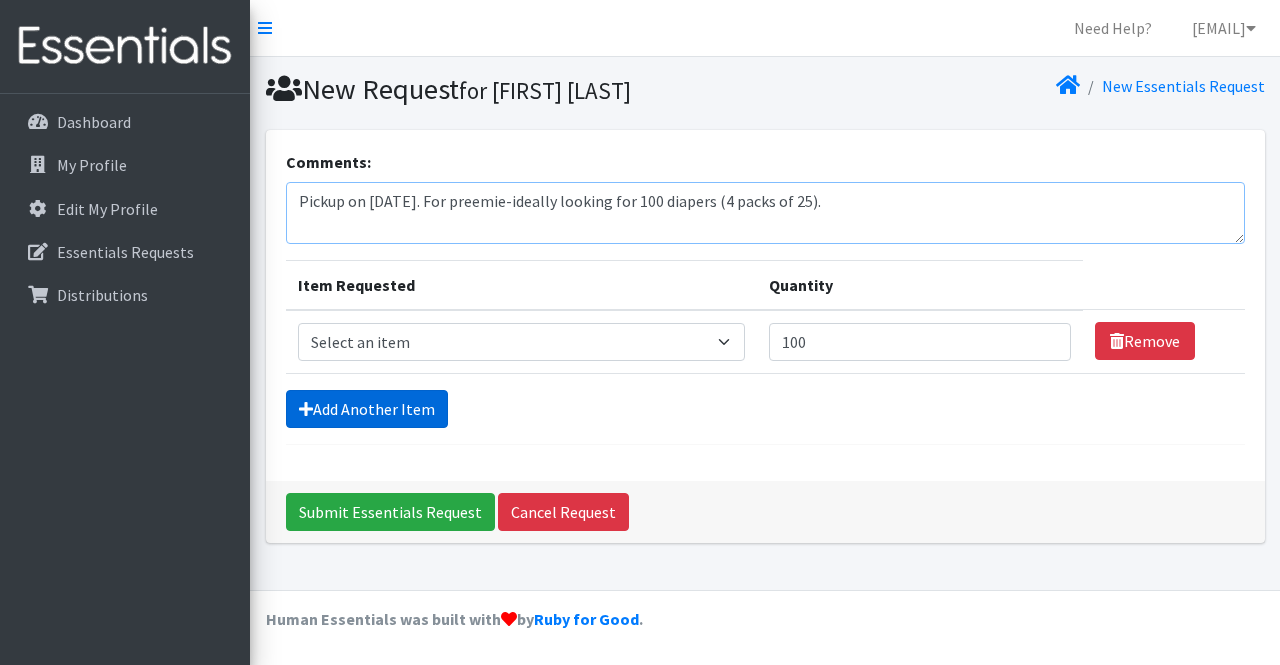 type on "Pickup on [DATE]. For preemie-ideally looking for 100 diapers (4 packs of 25)." 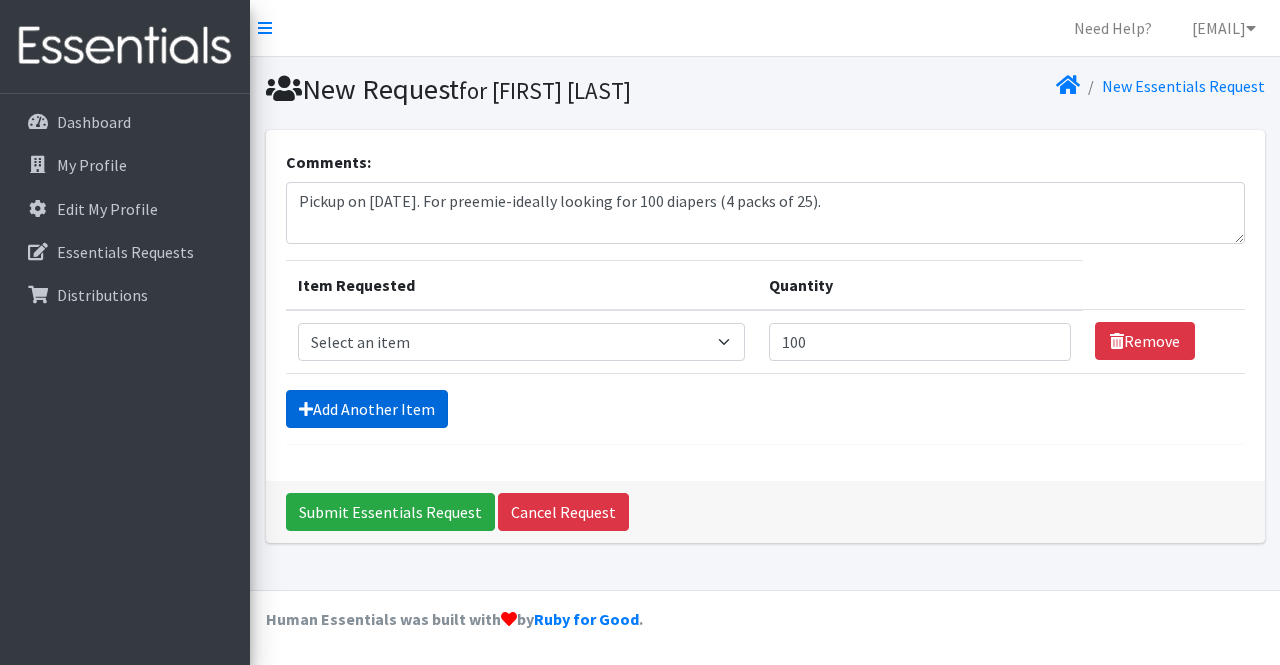 click on "Add Another Item" at bounding box center [367, 409] 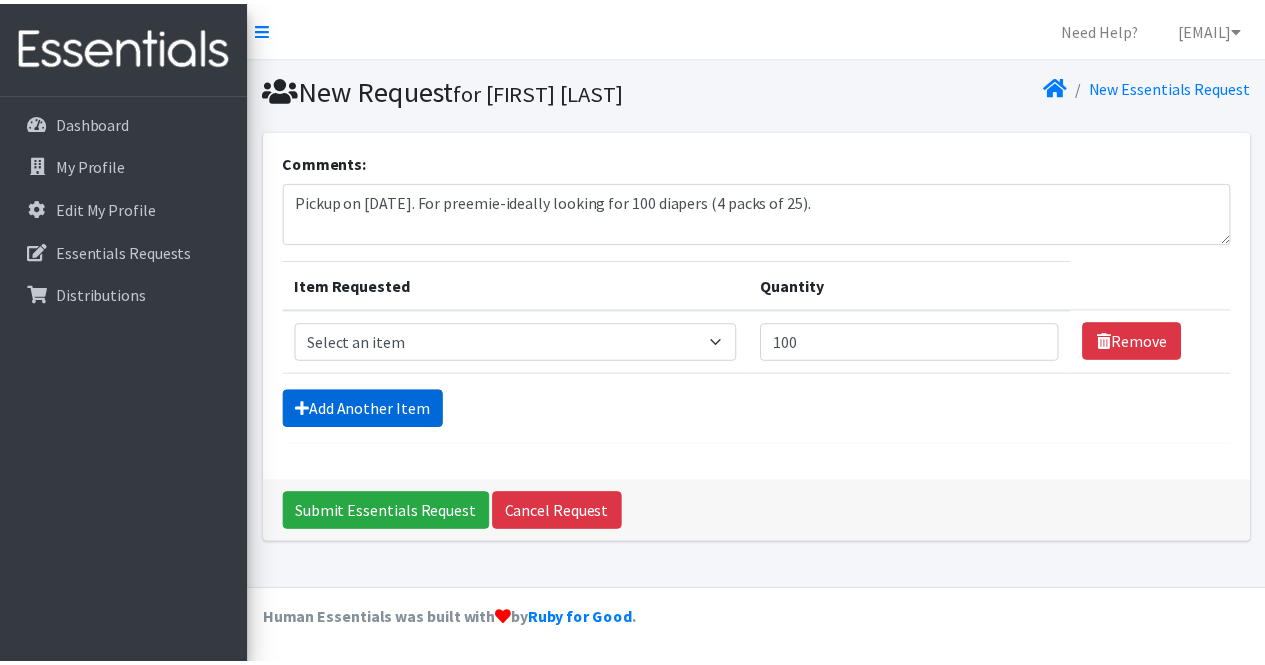 scroll, scrollTop: 28, scrollLeft: 0, axis: vertical 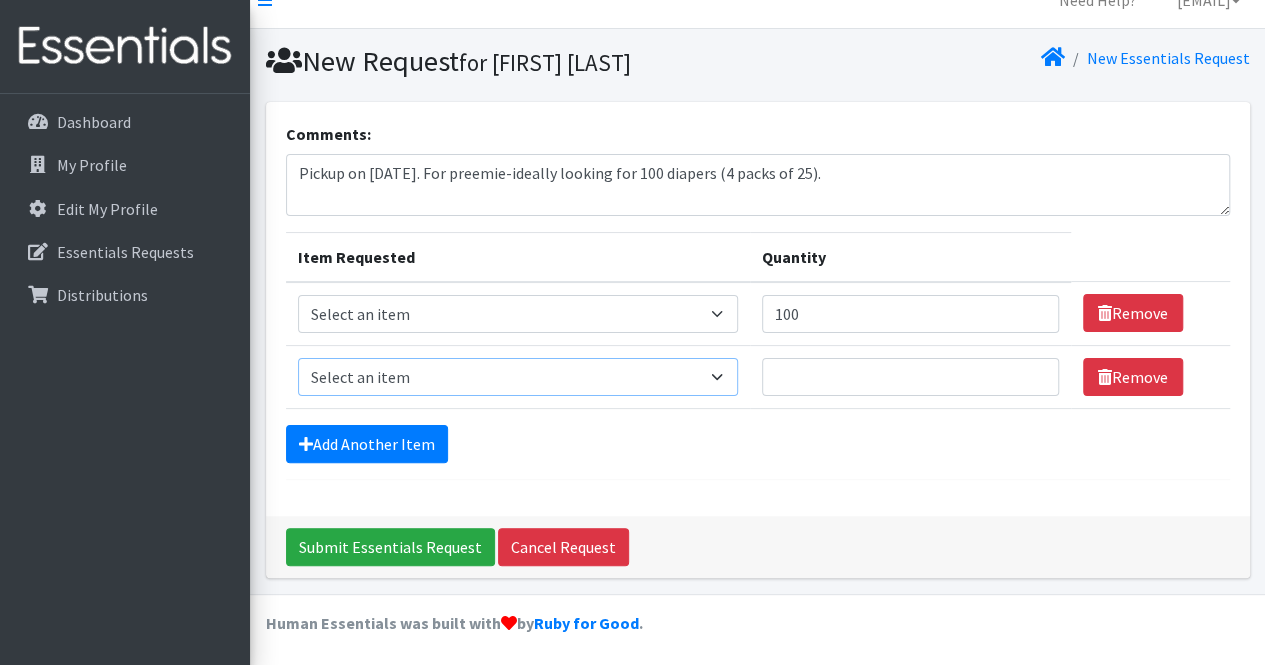 click on "Select an item
Box - 2T-3T Pull-ups [200 Pull-ups/8 Packs]
Box - 3T-4T Pull-ups [200 Pull-ups/8 Packs]
Box - 4T-5T Pull-Ups [200 Pull-ups/8 Packs]
Box - Newborn Diapers [450 Diapers/18 Packs]
Box - Size 1 Diapers [375 Diapers/15 Packs]
Box - Size 2 Diapers [375 Diapers/15 Packs]
Box - Size 3 Diapers [250 Diapers/10 Packs]
Box - Size 4 Diapers [225 Diapers/9 Packs]
Box - Size 5 Diapers [200 Diapers/8 Packs]
Box - Size 6 Diapers [200 Diapers/8 Packs]
Box - Size 7 Diapers [200 Diapers/8 Packs]
Box - Wipes [18 Packs]
Diapers - Newborn
Diapers - Preemie
Diapers - Size 1
Diapers - Size 2
Diapers - Size 3
Diapers - Size 4
Diapers - Size 5
Diapers - Size 6
Diapers - Size 7
Kids Pull-Ups (2T-3T)
Kids Pull-Ups (3T-4T)
Kids Pull-Ups (4T-5T)
Wipes (Baby)" at bounding box center (518, 377) 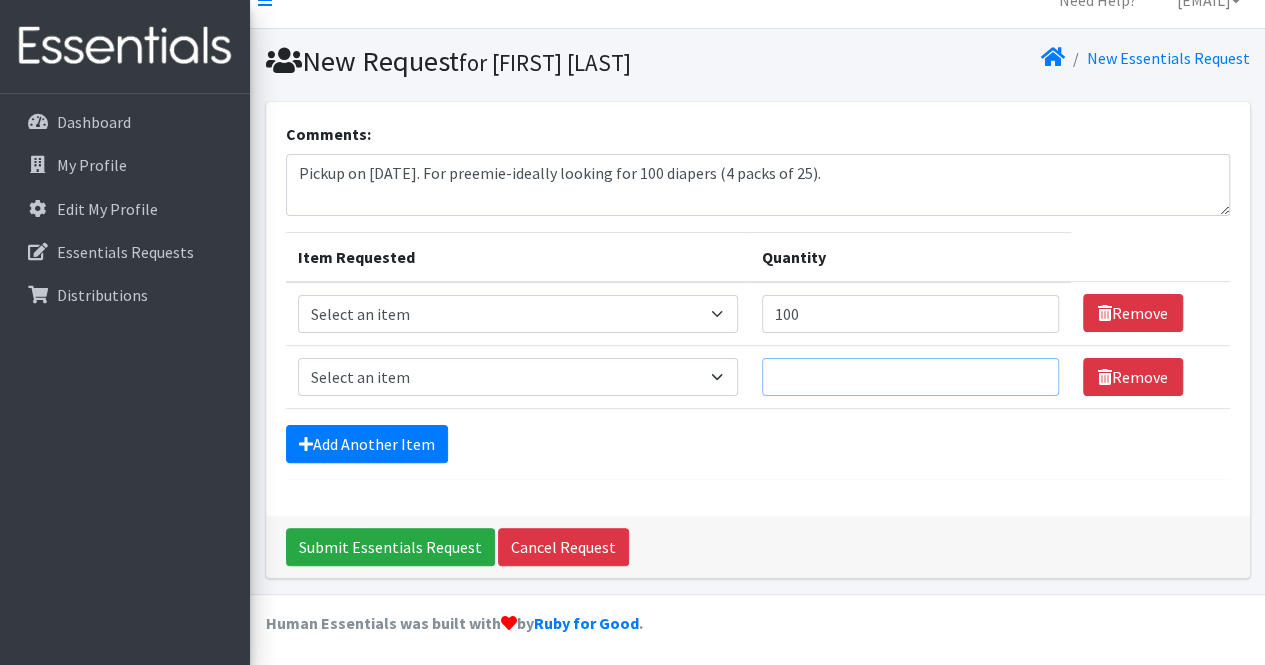 click on "Quantity" at bounding box center [910, 377] 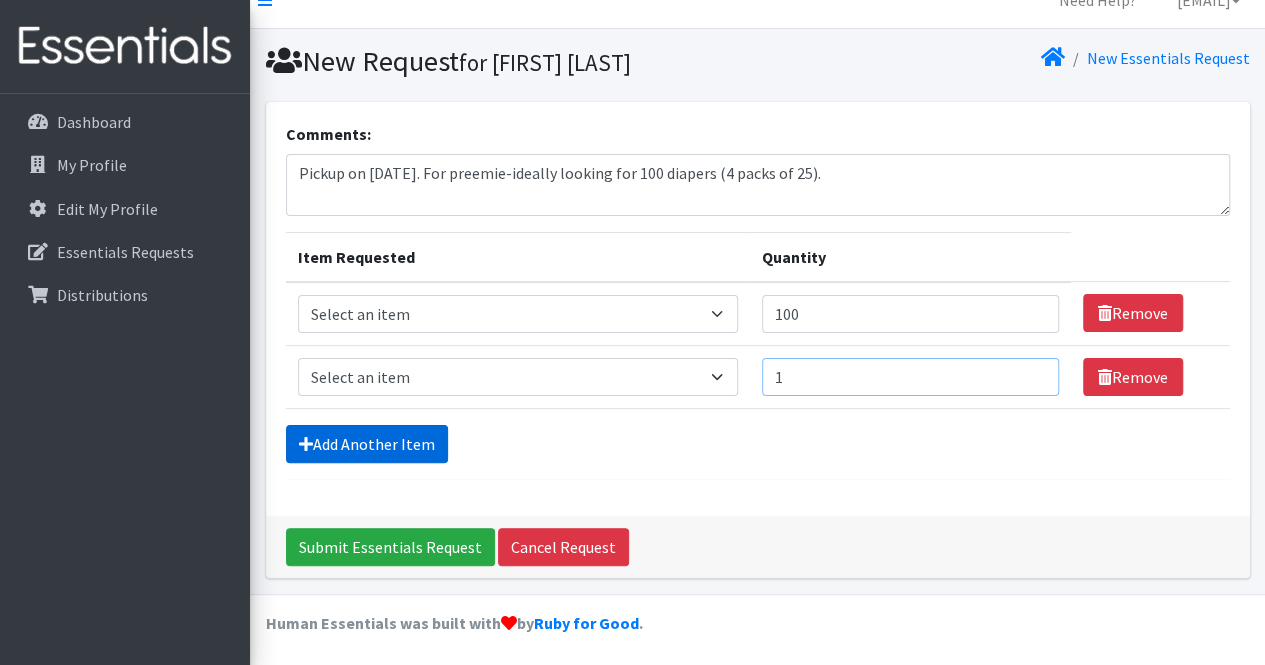 type on "1" 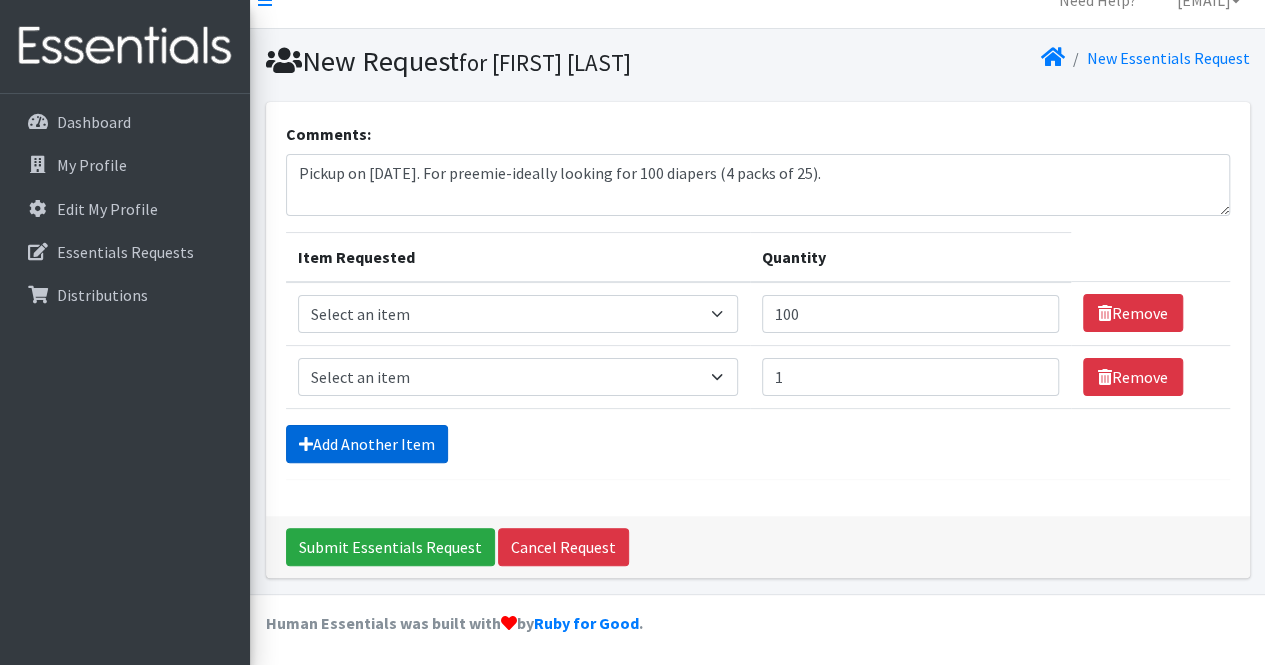 click on "Add Another Item" at bounding box center (367, 444) 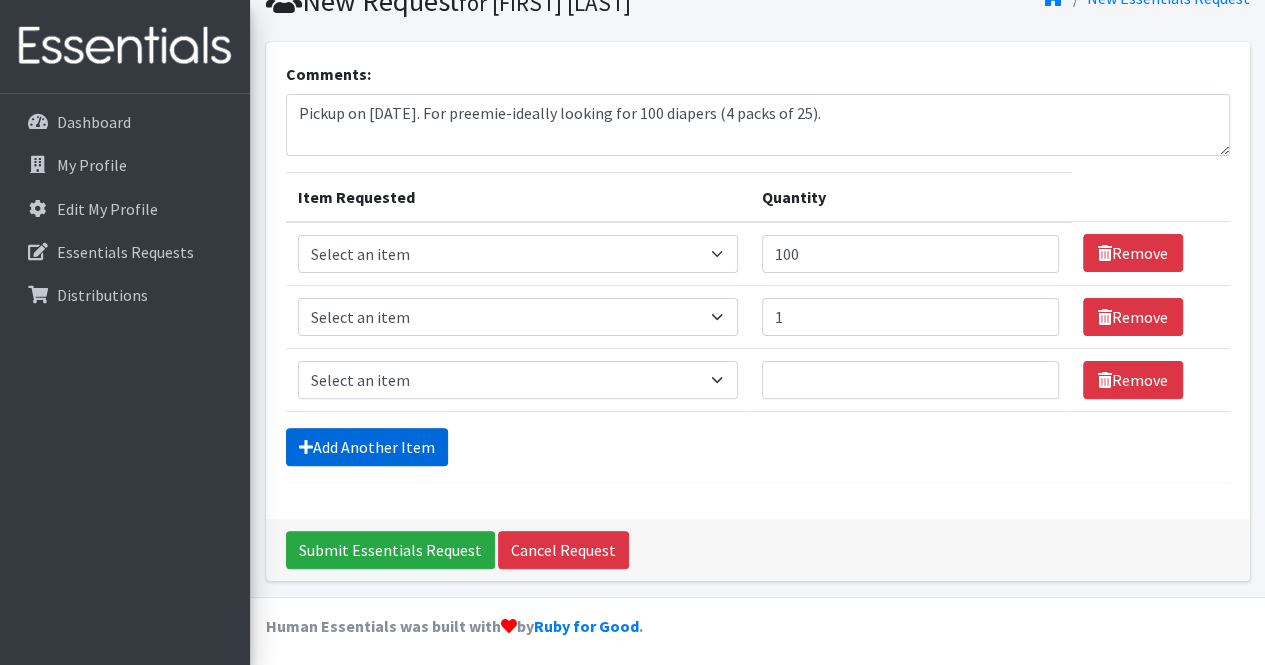 scroll, scrollTop: 90, scrollLeft: 0, axis: vertical 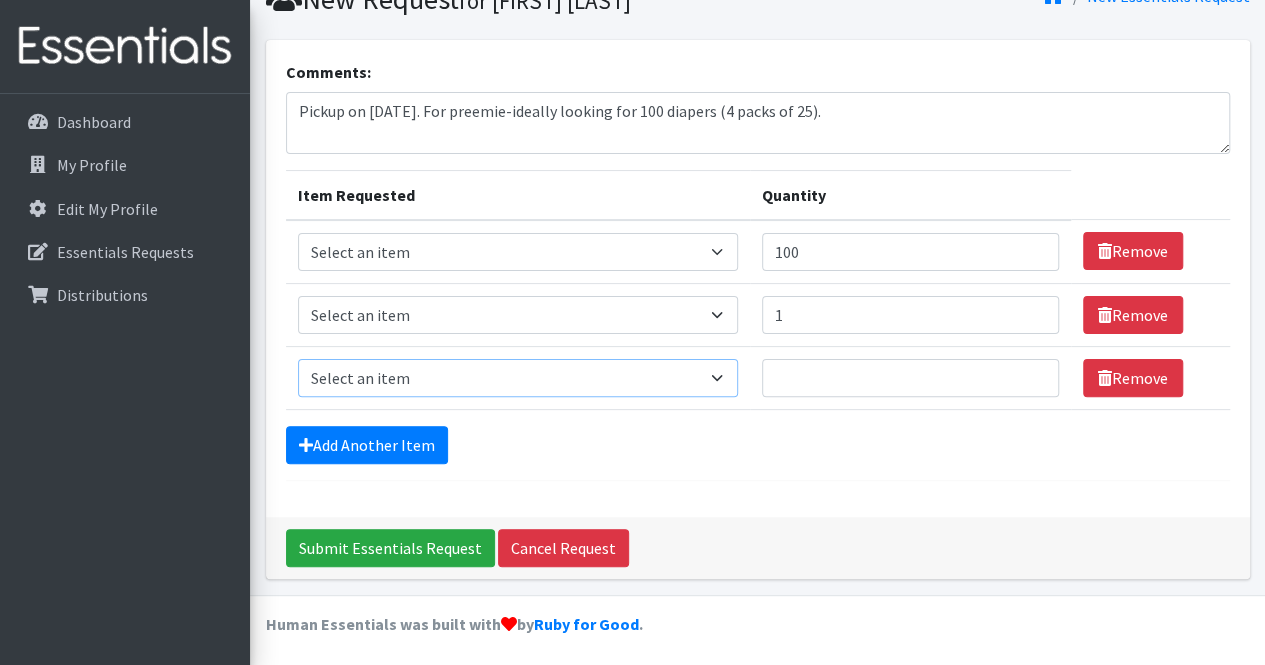 click on "Select an item
Box - 2T-3T Pull-ups [200 Pull-ups/8 Packs]
Box - 3T-4T Pull-ups [200 Pull-ups/8 Packs]
Box - 4T-5T Pull-Ups [200 Pull-ups/8 Packs]
Box - Newborn Diapers [450 Diapers/18 Packs]
Box - Size 1 Diapers [375 Diapers/15 Packs]
Box - Size 2 Diapers [375 Diapers/15 Packs]
Box - Size 3 Diapers [250 Diapers/10 Packs]
Box - Size 4 Diapers [225 Diapers/9 Packs]
Box - Size 5 Diapers [200 Diapers/8 Packs]
Box - Size 6 Diapers [200 Diapers/8 Packs]
Box - Size 7 Diapers [200 Diapers/8 Packs]
Box - Wipes [18 Packs]
Diapers - Newborn
Diapers - Preemie
Diapers - Size 1
Diapers - Size 2
Diapers - Size 3
Diapers - Size 4
Diapers - Size 5
Diapers - Size 6
Diapers - Size 7
Kids Pull-Ups (2T-3T)
Kids Pull-Ups (3T-4T)
Kids Pull-Ups (4T-5T)
Wipes (Baby)" at bounding box center [518, 378] 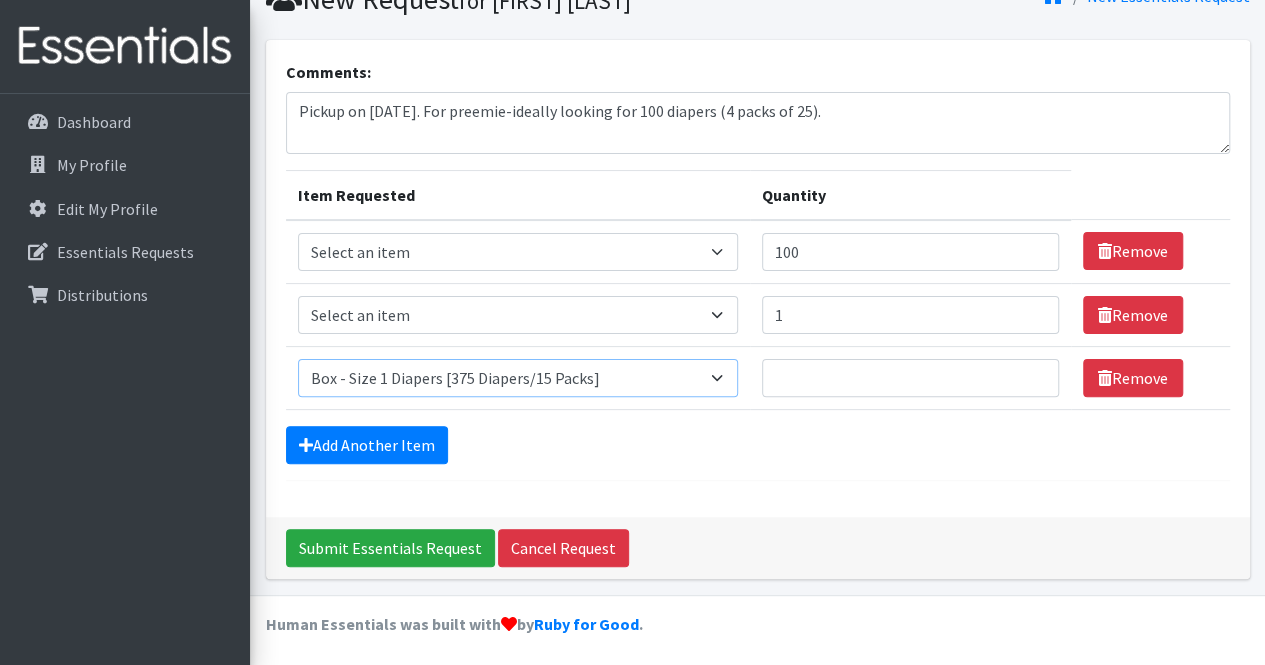 click on "Select an item
Box - 2T-3T Pull-ups [200 Pull-ups/8 Packs]
Box - 3T-4T Pull-ups [200 Pull-ups/8 Packs]
Box - 4T-5T Pull-Ups [200 Pull-ups/8 Packs]
Box - Newborn Diapers [450 Diapers/18 Packs]
Box - Size 1 Diapers [375 Diapers/15 Packs]
Box - Size 2 Diapers [375 Diapers/15 Packs]
Box - Size 3 Diapers [250 Diapers/10 Packs]
Box - Size 4 Diapers [225 Diapers/9 Packs]
Box - Size 5 Diapers [200 Diapers/8 Packs]
Box - Size 6 Diapers [200 Diapers/8 Packs]
Box - Size 7 Diapers [200 Diapers/8 Packs]
Box - Wipes [18 Packs]
Diapers - Newborn
Diapers - Preemie
Diapers - Size 1
Diapers - Size 2
Diapers - Size 3
Diapers - Size 4
Diapers - Size 5
Diapers - Size 6
Diapers - Size 7
Kids Pull-Ups (2T-3T)
Kids Pull-Ups (3T-4T)
Kids Pull-Ups (4T-5T)
Wipes (Baby)" at bounding box center [518, 378] 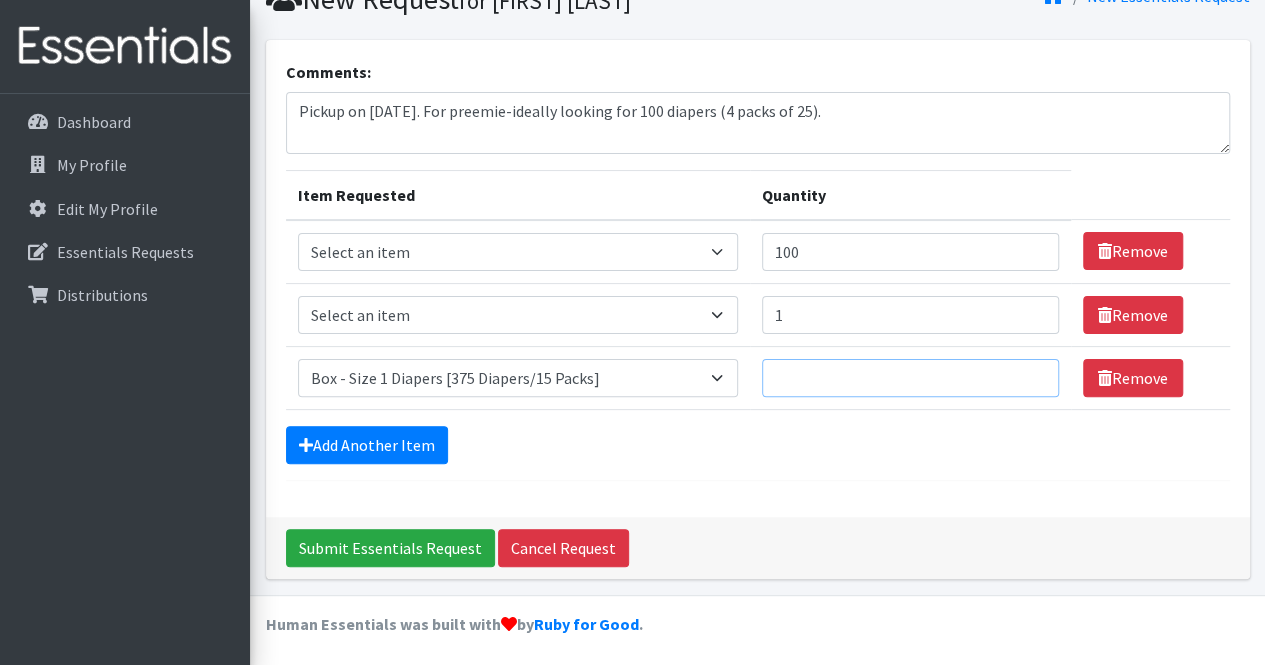 click on "Quantity" at bounding box center [910, 378] 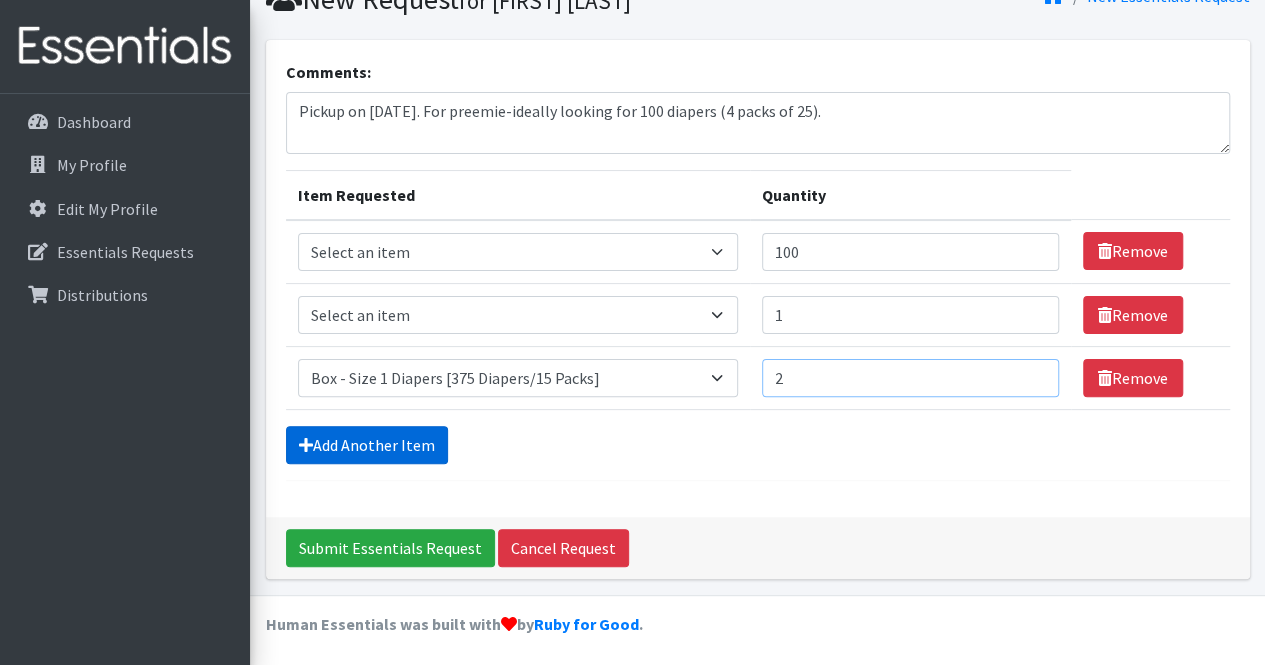 type on "2" 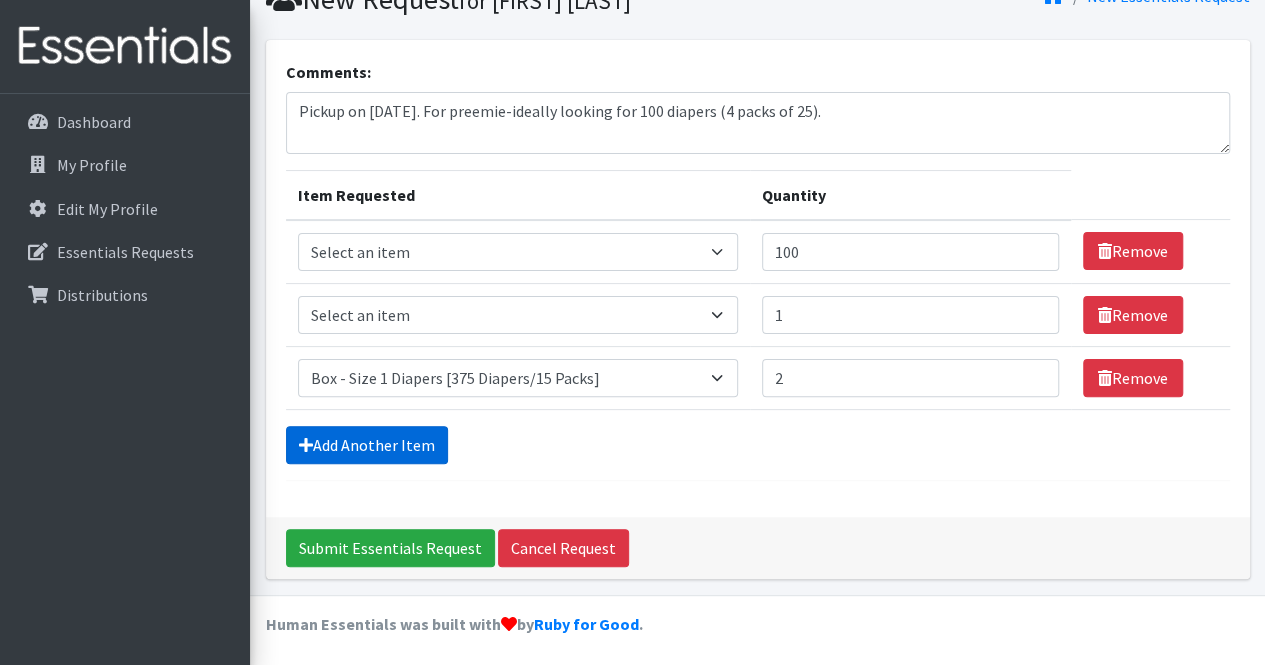 click on "Add Another Item" at bounding box center [367, 445] 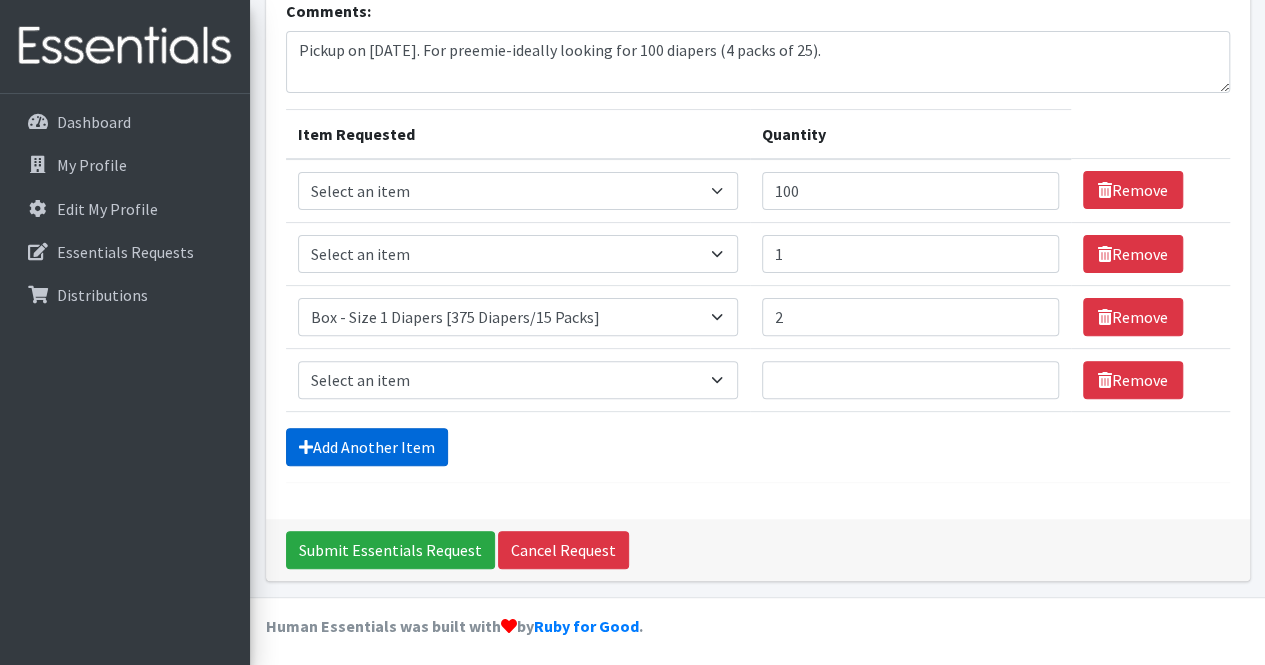 scroll, scrollTop: 153, scrollLeft: 0, axis: vertical 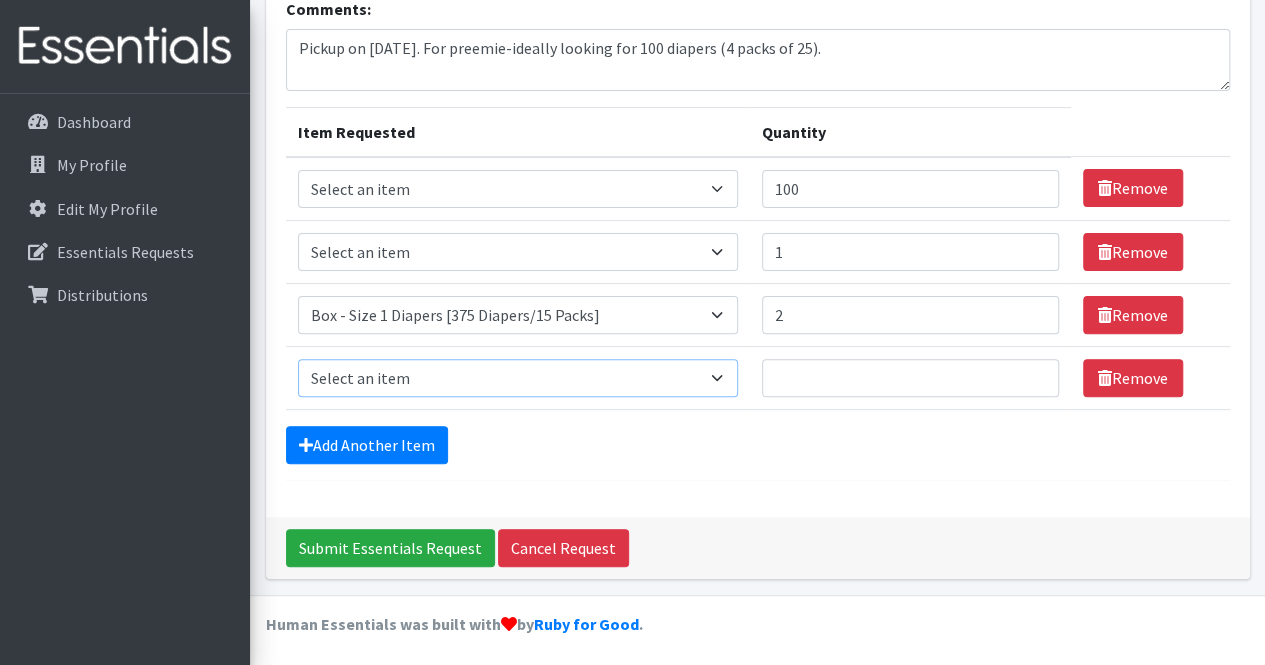 click on "Select an item
Box - 2T-3T Pull-ups [200 Pull-ups/8 Packs]
Box - 3T-4T Pull-ups [200 Pull-ups/8 Packs]
Box - 4T-5T Pull-Ups [200 Pull-ups/8 Packs]
Box - Newborn Diapers [450 Diapers/18 Packs]
Box - Size 1 Diapers [375 Diapers/15 Packs]
Box - Size 2 Diapers [375 Diapers/15 Packs]
Box - Size 3 Diapers [250 Diapers/10 Packs]
Box - Size 4 Diapers [225 Diapers/9 Packs]
Box - Size 5 Diapers [200 Diapers/8 Packs]
Box - Size 6 Diapers [200 Diapers/8 Packs]
Box - Size 7 Diapers [200 Diapers/8 Packs]
Box - Wipes [18 Packs]
Diapers - Newborn
Diapers - Preemie
Diapers - Size 1
Diapers - Size 2
Diapers - Size 3
Diapers - Size 4
Diapers - Size 5
Diapers - Size 6
Diapers - Size 7
Kids Pull-Ups (2T-3T)
Kids Pull-Ups (3T-4T)
Kids Pull-Ups (4T-5T)
Wipes (Baby)" at bounding box center [518, 378] 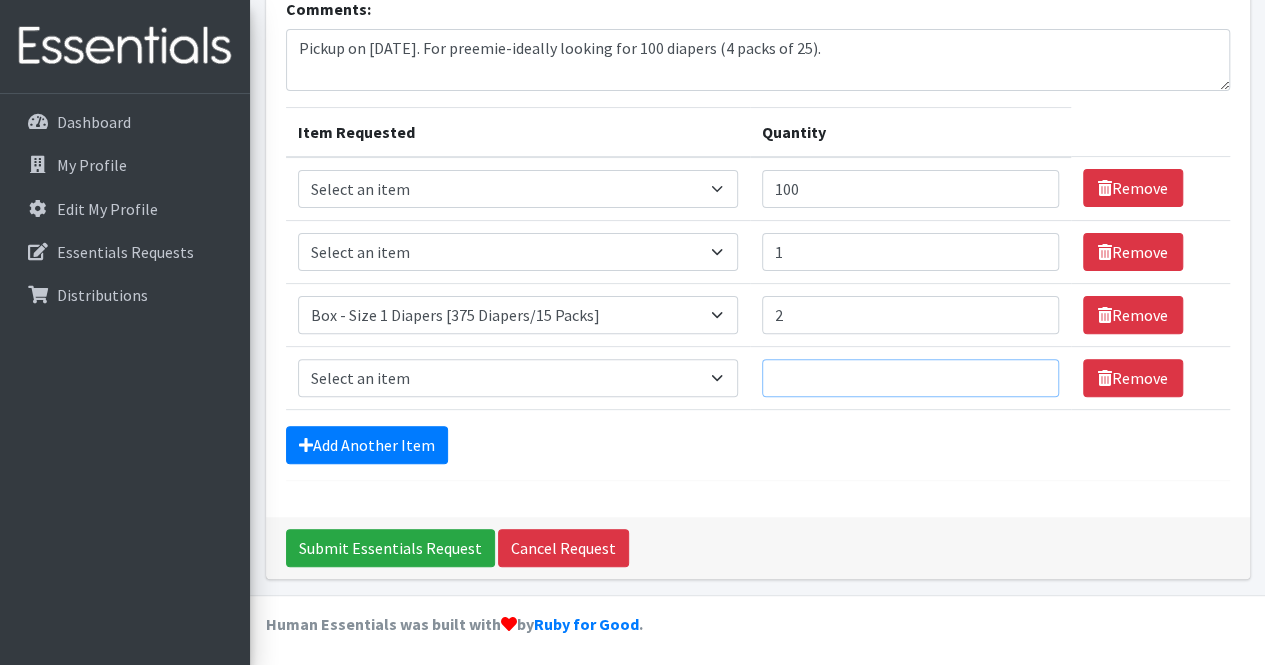 click on "Quantity" at bounding box center [910, 378] 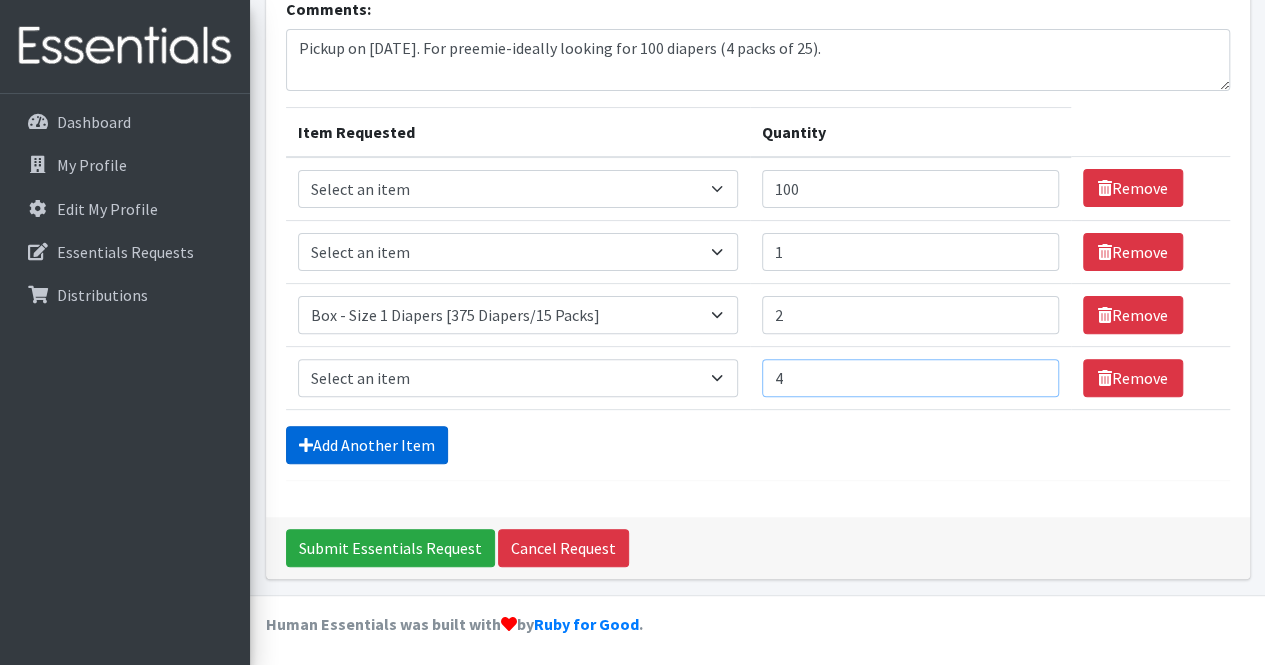 type on "4" 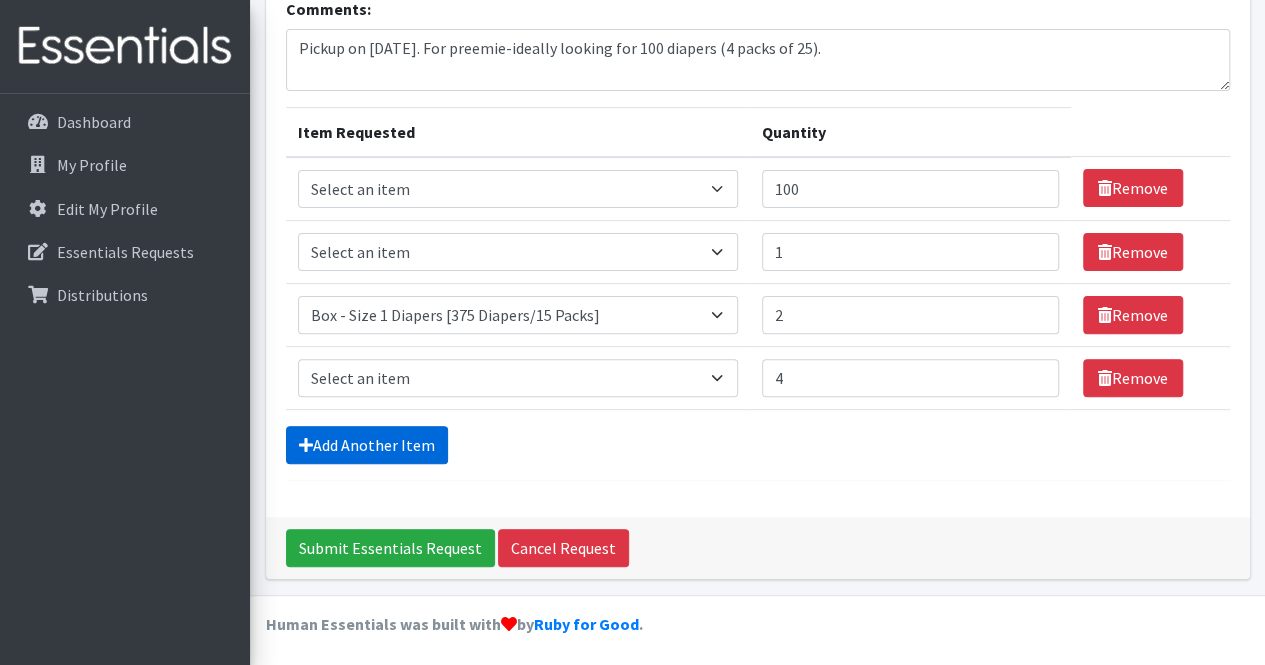 click on "Add Another Item" at bounding box center (367, 445) 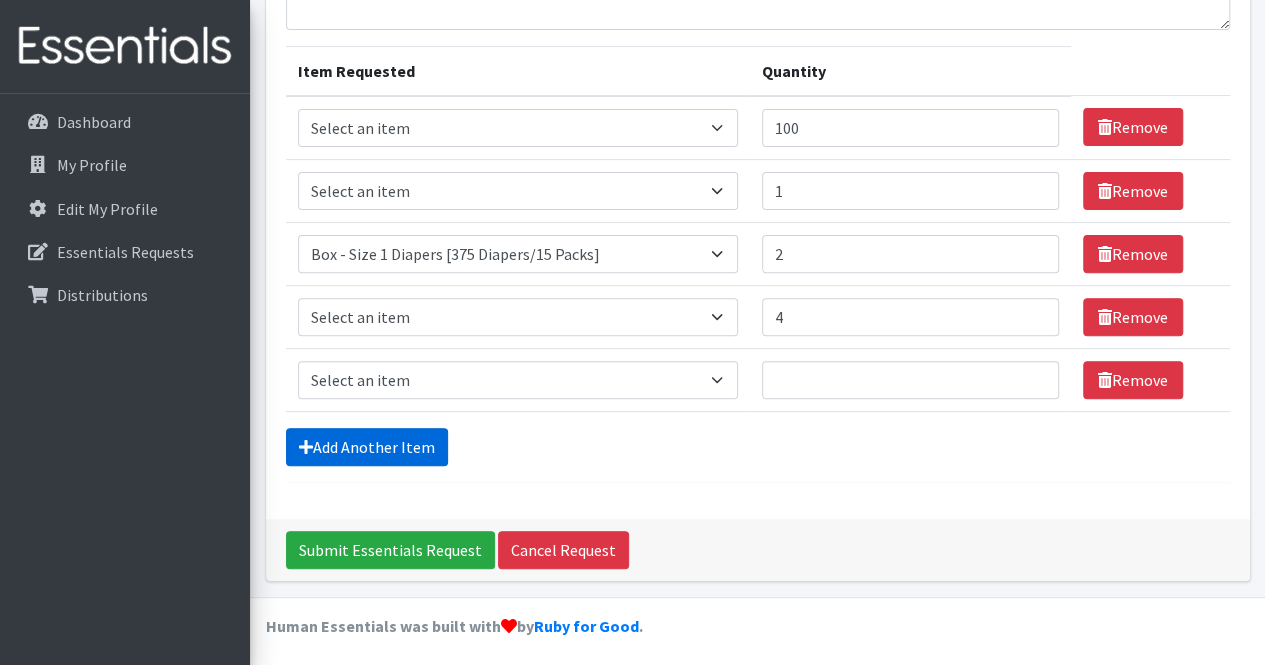 scroll, scrollTop: 216, scrollLeft: 0, axis: vertical 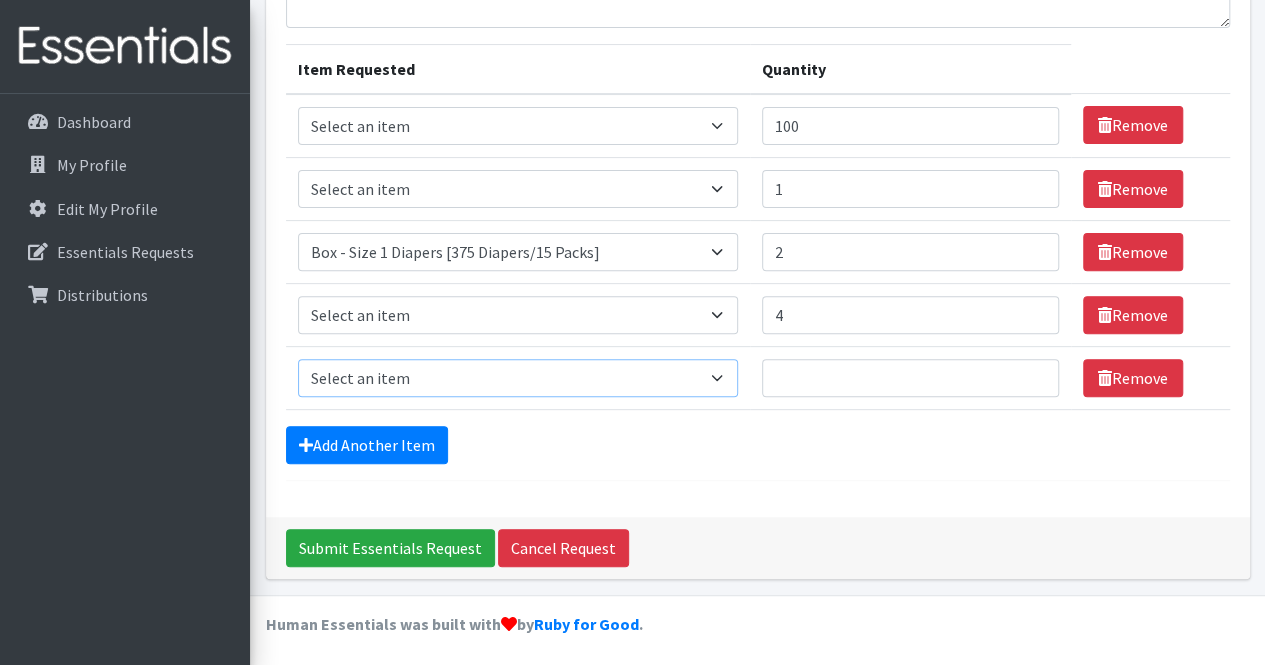 click on "Select an item
Box - 2T-3T Pull-ups [200 Pull-ups/8 Packs]
Box - 3T-4T Pull-ups [200 Pull-ups/8 Packs]
Box - 4T-5T Pull-Ups [200 Pull-ups/8 Packs]
Box - Newborn Diapers [450 Diapers/18 Packs]
Box - Size 1 Diapers [375 Diapers/15 Packs]
Box - Size 2 Diapers [375 Diapers/15 Packs]
Box - Size 3 Diapers [250 Diapers/10 Packs]
Box - Size 4 Diapers [225 Diapers/9 Packs]
Box - Size 5 Diapers [200 Diapers/8 Packs]
Box - Size 6 Diapers [200 Diapers/8 Packs]
Box - Size 7 Diapers [200 Diapers/8 Packs]
Box - Wipes [18 Packs]
Diapers - Newborn
Diapers - Preemie
Diapers - Size 1
Diapers - Size 2
Diapers - Size 3
Diapers - Size 4
Diapers - Size 5
Diapers - Size 6
Diapers - Size 7
Kids Pull-Ups (2T-3T)
Kids Pull-Ups (3T-4T)
Kids Pull-Ups (4T-5T)
Wipes (Baby)" at bounding box center (518, 378) 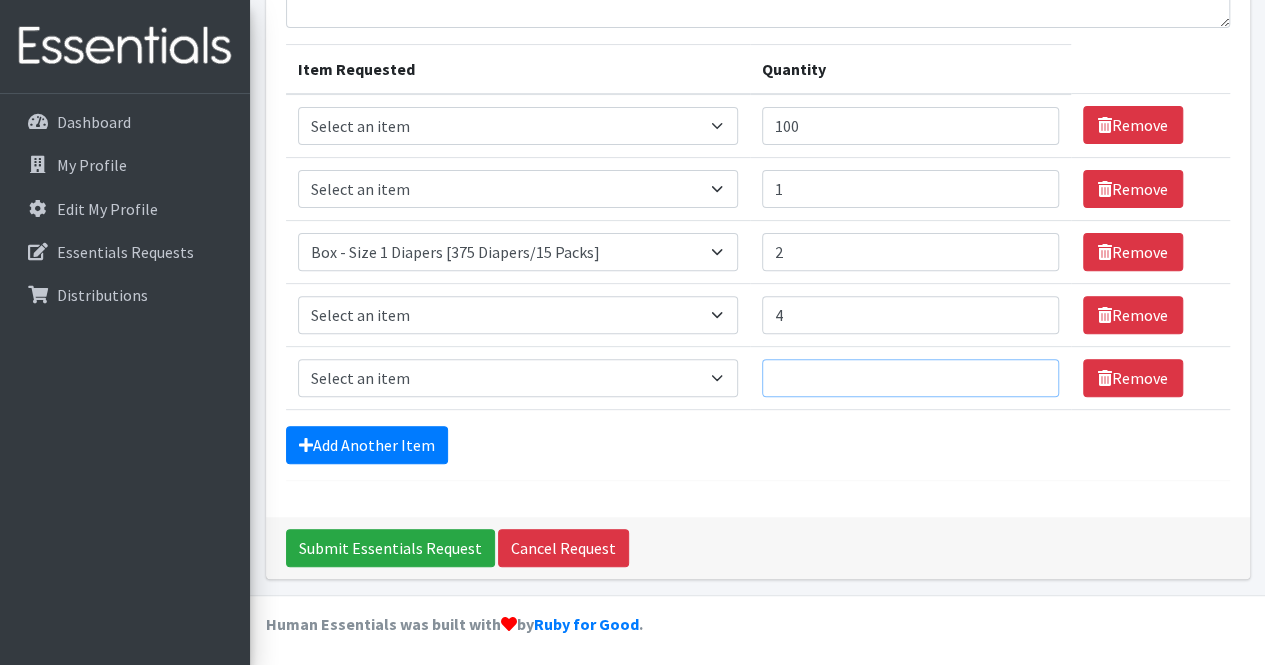 click on "Quantity" at bounding box center (910, 378) 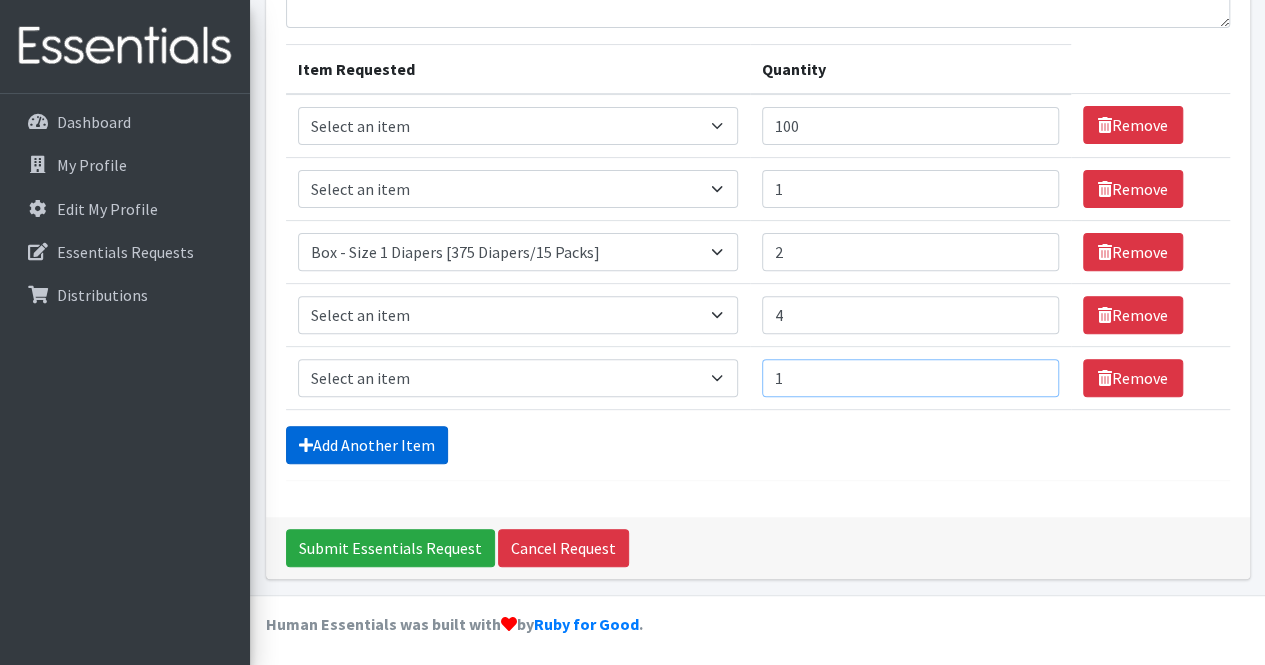 type on "1" 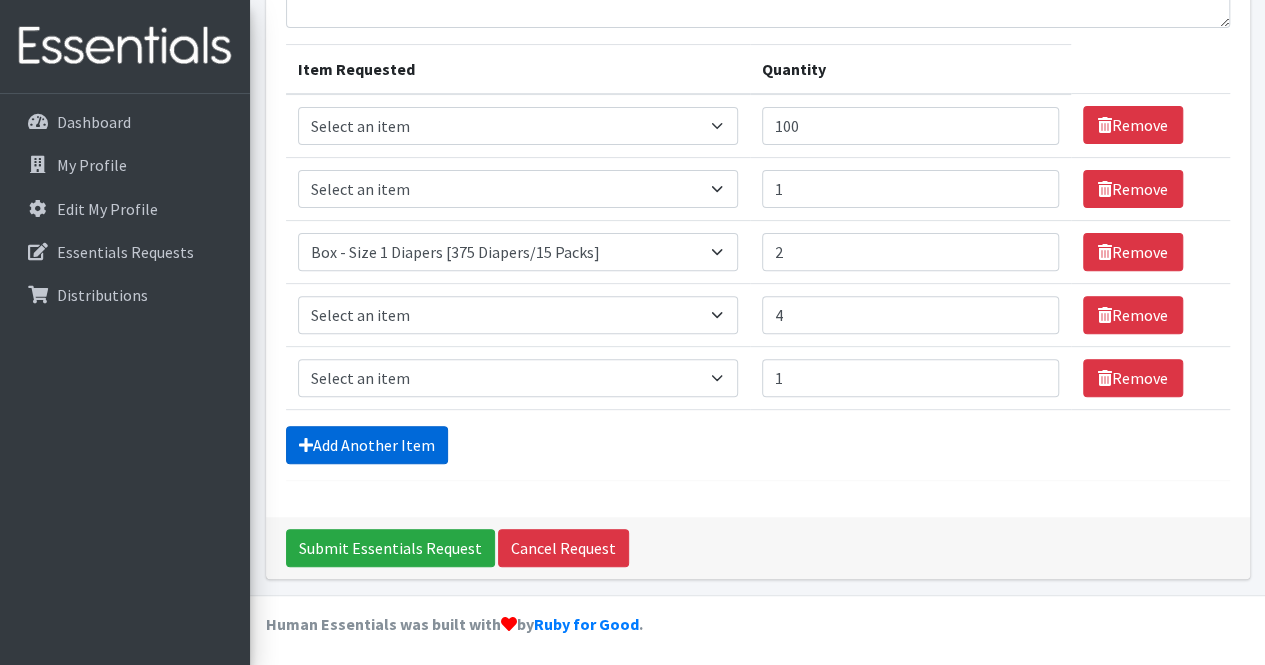 click on "Add Another Item" at bounding box center (367, 445) 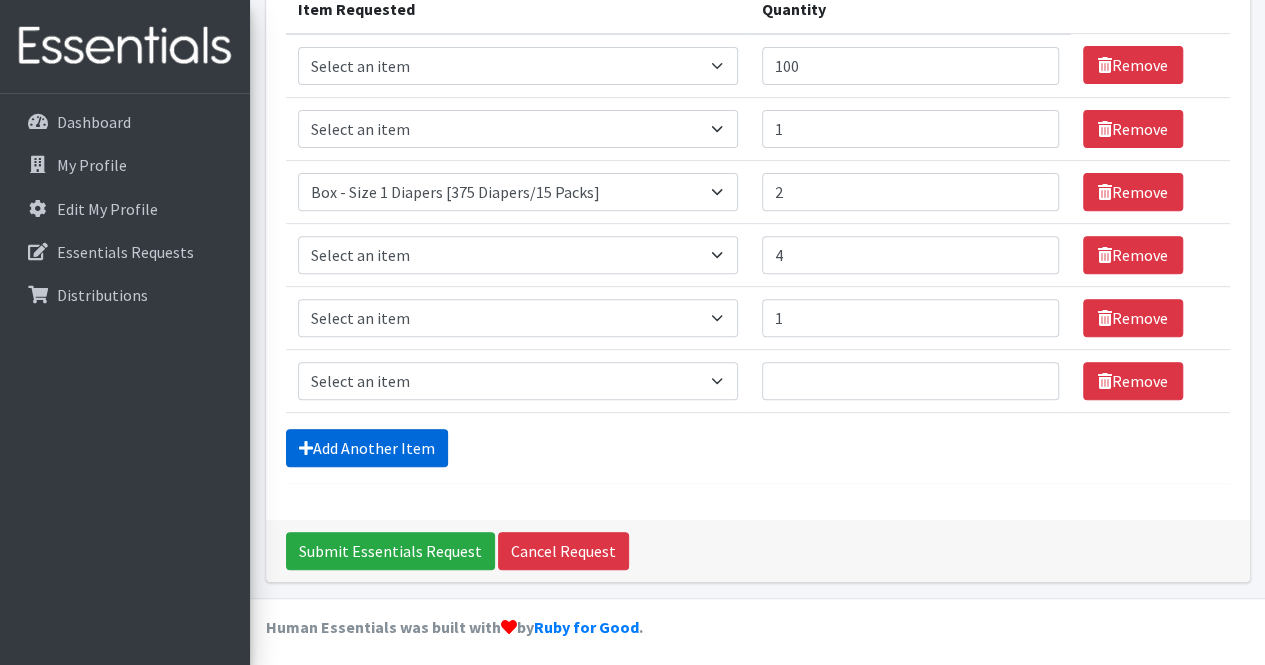 scroll, scrollTop: 278, scrollLeft: 0, axis: vertical 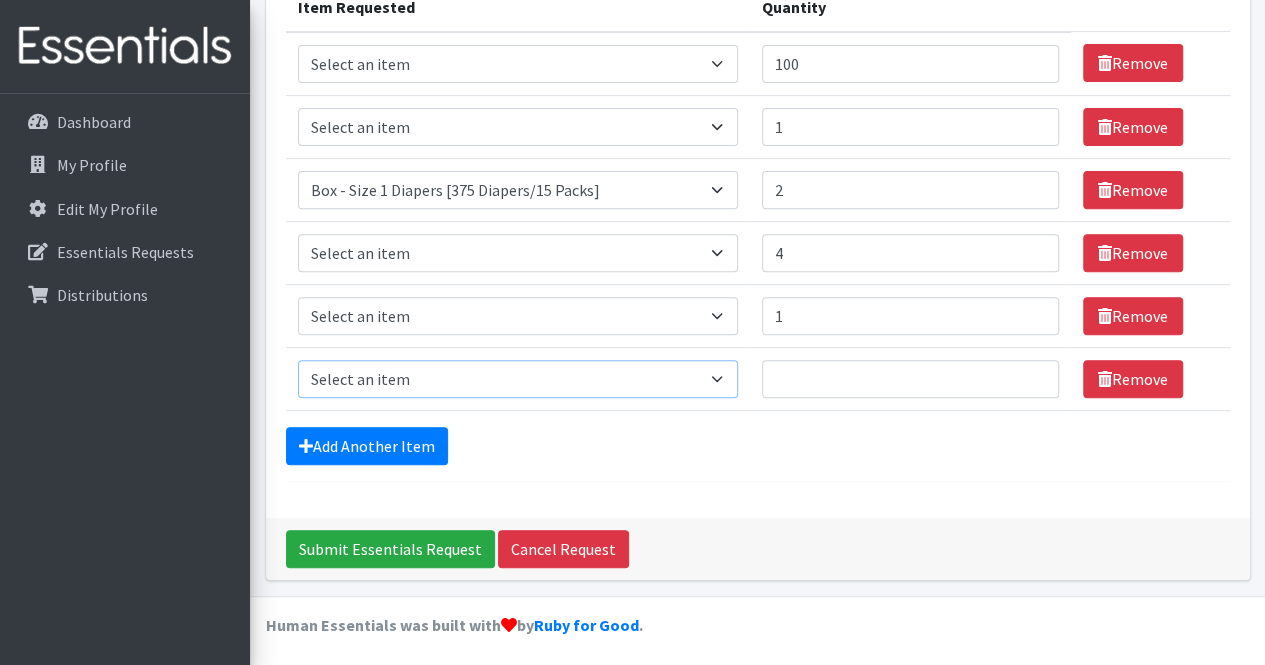 click on "Select an item
Box - 2T-3T Pull-ups [200 Pull-ups/8 Packs]
Box - 3T-4T Pull-ups [200 Pull-ups/8 Packs]
Box - 4T-5T Pull-Ups [200 Pull-ups/8 Packs]
Box - Newborn Diapers [450 Diapers/18 Packs]
Box - Size 1 Diapers [375 Diapers/15 Packs]
Box - Size 2 Diapers [375 Diapers/15 Packs]
Box - Size 3 Diapers [250 Diapers/10 Packs]
Box - Size 4 Diapers [225 Diapers/9 Packs]
Box - Size 5 Diapers [200 Diapers/8 Packs]
Box - Size 6 Diapers [200 Diapers/8 Packs]
Box - Size 7 Diapers [200 Diapers/8 Packs]
Box - Wipes [18 Packs]
Diapers - Newborn
Diapers - Preemie
Diapers - Size 1
Diapers - Size 2
Diapers - Size 3
Diapers - Size 4
Diapers - Size 5
Diapers - Size 6
Diapers - Size 7
Kids Pull-Ups (2T-3T)
Kids Pull-Ups (3T-4T)
Kids Pull-Ups (4T-5T)
Wipes (Baby)" at bounding box center [518, 379] 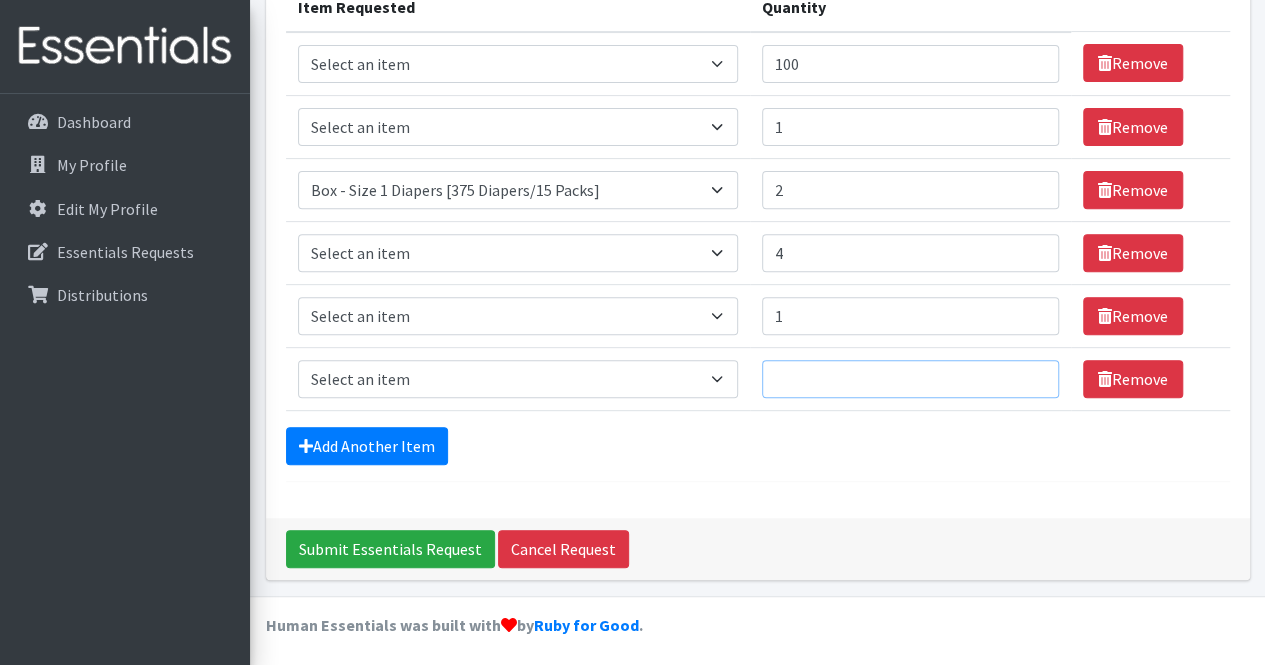 click on "Quantity" at bounding box center (910, 379) 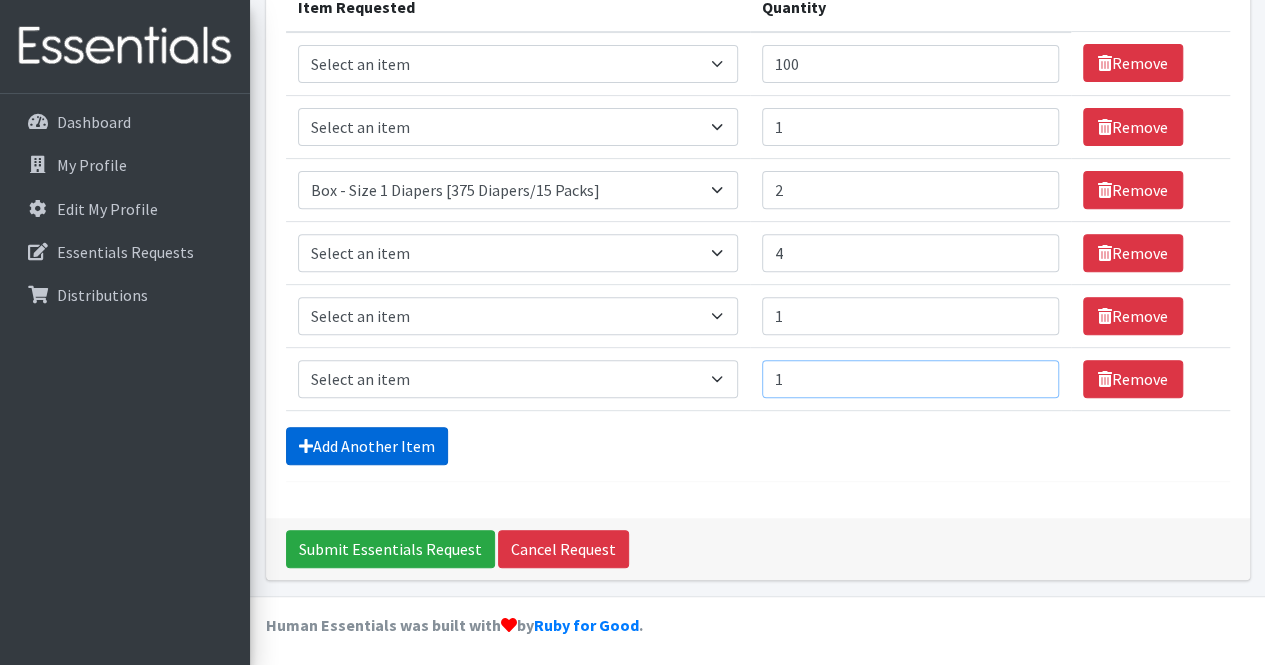 type on "1" 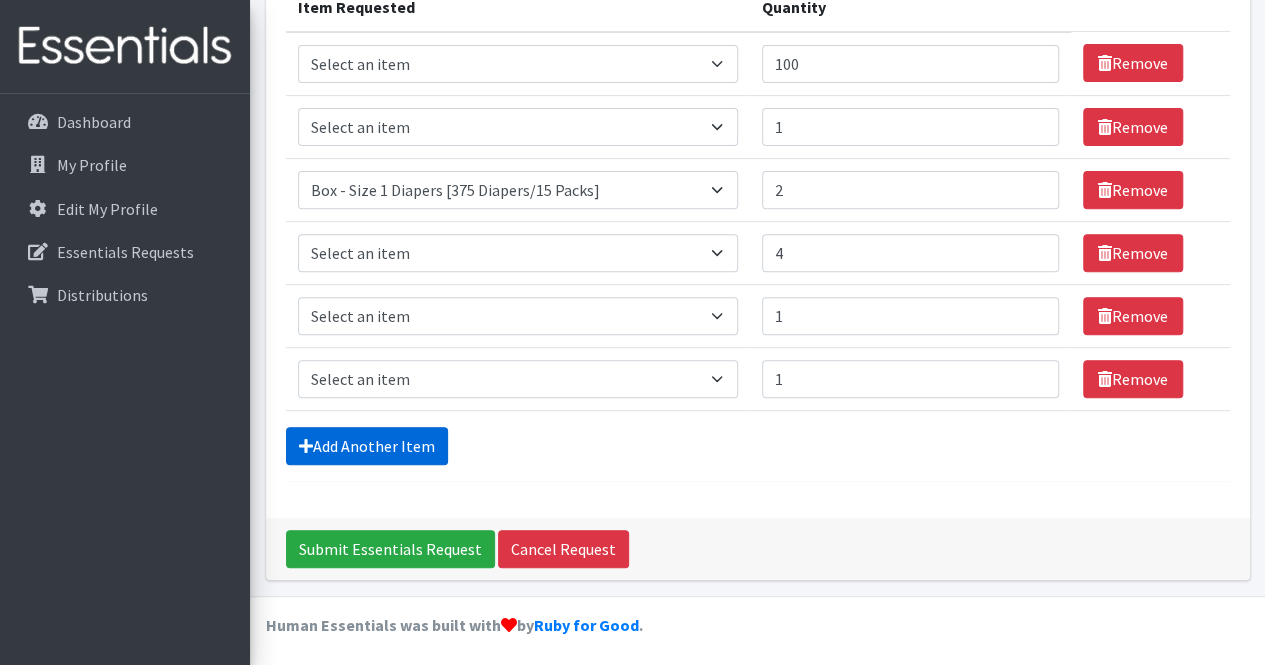 click on "Add Another Item" at bounding box center [367, 446] 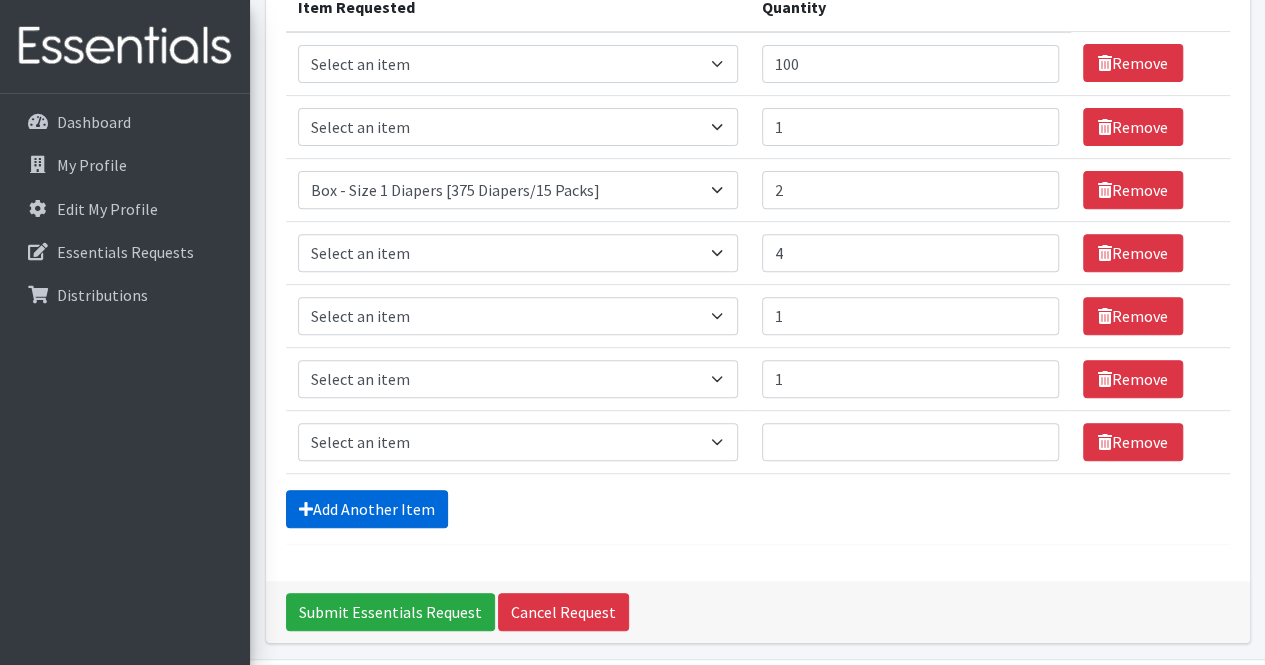 scroll, scrollTop: 341, scrollLeft: 0, axis: vertical 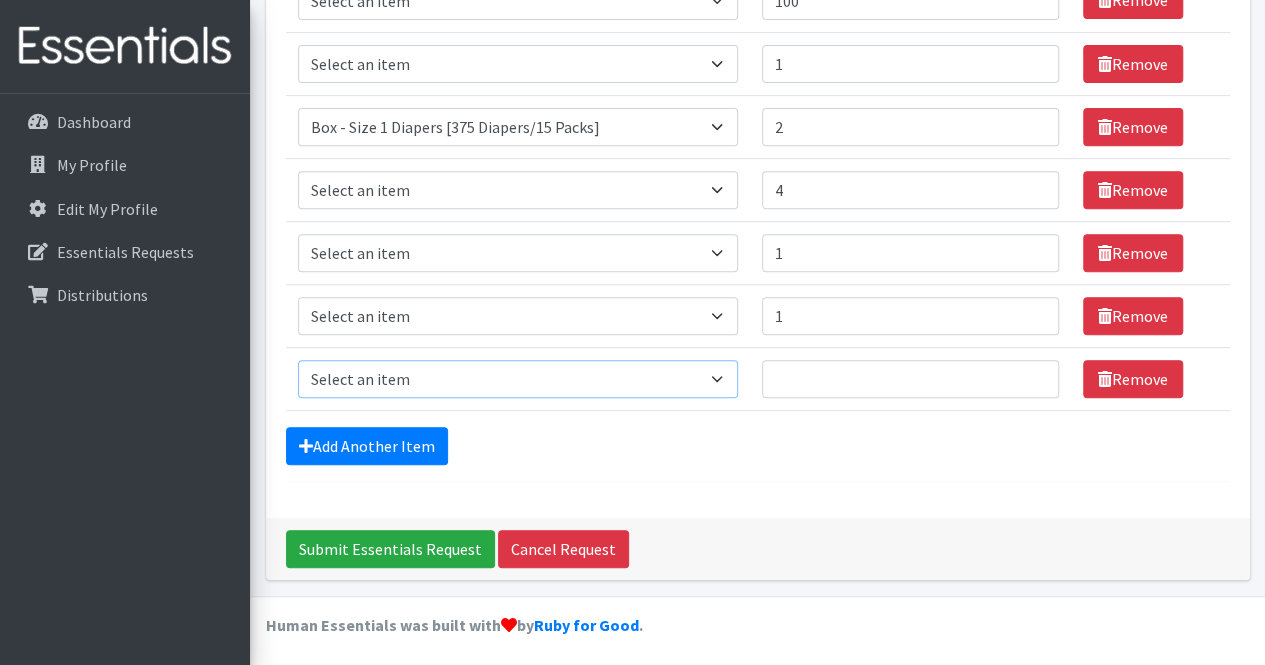 click on "Select an item
Box - 2T-3T Pull-ups [200 Pull-ups/8 Packs]
Box - 3T-4T Pull-ups [200 Pull-ups/8 Packs]
Box - 4T-5T Pull-Ups [200 Pull-ups/8 Packs]
Box - Newborn Diapers [450 Diapers/18 Packs]
Box - Size 1 Diapers [375 Diapers/15 Packs]
Box - Size 2 Diapers [375 Diapers/15 Packs]
Box - Size 3 Diapers [250 Diapers/10 Packs]
Box - Size 4 Diapers [225 Diapers/9 Packs]
Box - Size 5 Diapers [200 Diapers/8 Packs]
Box - Size 6 Diapers [200 Diapers/8 Packs]
Box - Size 7 Diapers [200 Diapers/8 Packs]
Box - Wipes [18 Packs]
Diapers - Newborn
Diapers - Preemie
Diapers - Size 1
Diapers - Size 2
Diapers - Size 3
Diapers - Size 4
Diapers - Size 5
Diapers - Size 6
Diapers - Size 7
Kids Pull-Ups (2T-3T)
Kids Pull-Ups (3T-4T)
Kids Pull-Ups (4T-5T)
Wipes (Baby)" at bounding box center [518, 379] 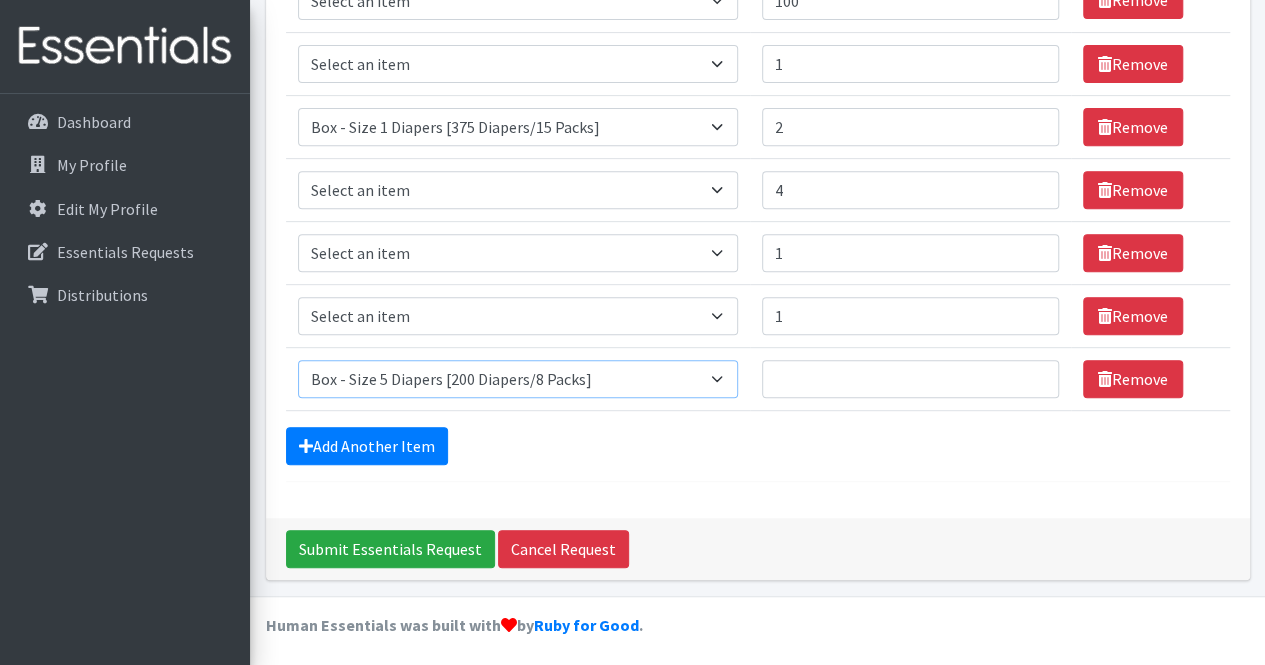 click on "Select an item
Box - 2T-3T Pull-ups [200 Pull-ups/8 Packs]
Box - 3T-4T Pull-ups [200 Pull-ups/8 Packs]
Box - 4T-5T Pull-Ups [200 Pull-ups/8 Packs]
Box - Newborn Diapers [450 Diapers/18 Packs]
Box - Size 1 Diapers [375 Diapers/15 Packs]
Box - Size 2 Diapers [375 Diapers/15 Packs]
Box - Size 3 Diapers [250 Diapers/10 Packs]
Box - Size 4 Diapers [225 Diapers/9 Packs]
Box - Size 5 Diapers [200 Diapers/8 Packs]
Box - Size 6 Diapers [200 Diapers/8 Packs]
Box - Size 7 Diapers [200 Diapers/8 Packs]
Box - Wipes [18 Packs]
Diapers - Newborn
Diapers - Preemie
Diapers - Size 1
Diapers - Size 2
Diapers - Size 3
Diapers - Size 4
Diapers - Size 5
Diapers - Size 6
Diapers - Size 7
Kids Pull-Ups (2T-3T)
Kids Pull-Ups (3T-4T)
Kids Pull-Ups (4T-5T)
Wipes (Baby)" at bounding box center (518, 379) 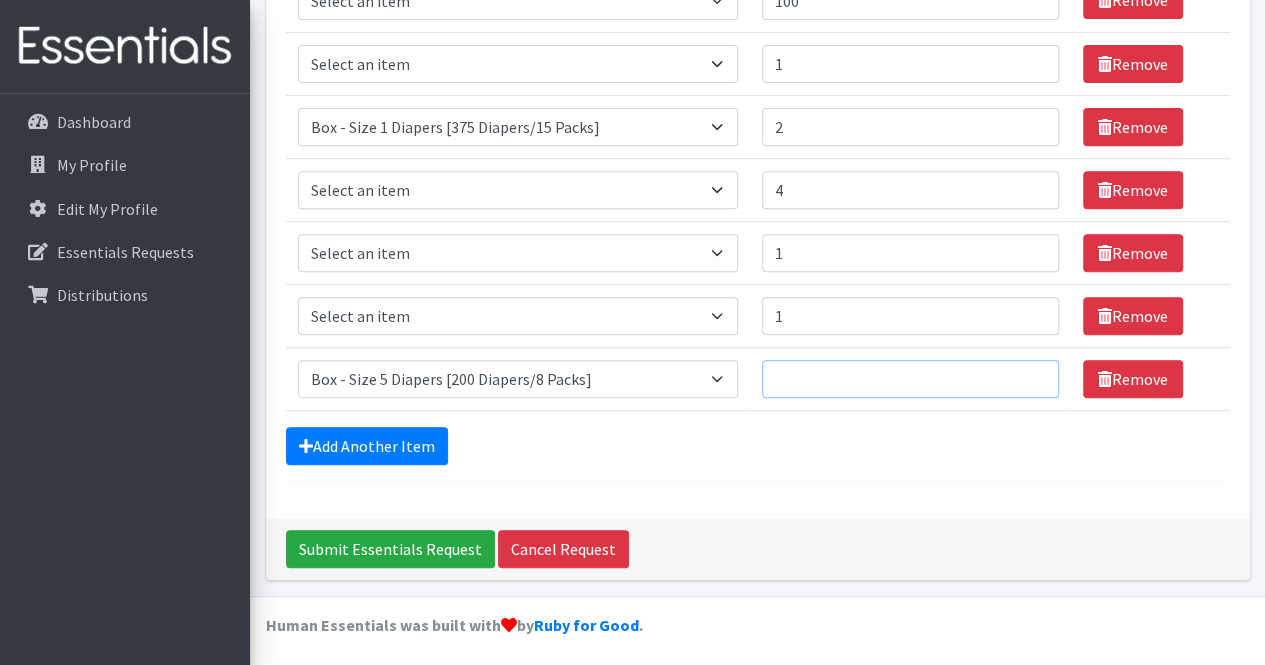 click on "Quantity" at bounding box center (910, 379) 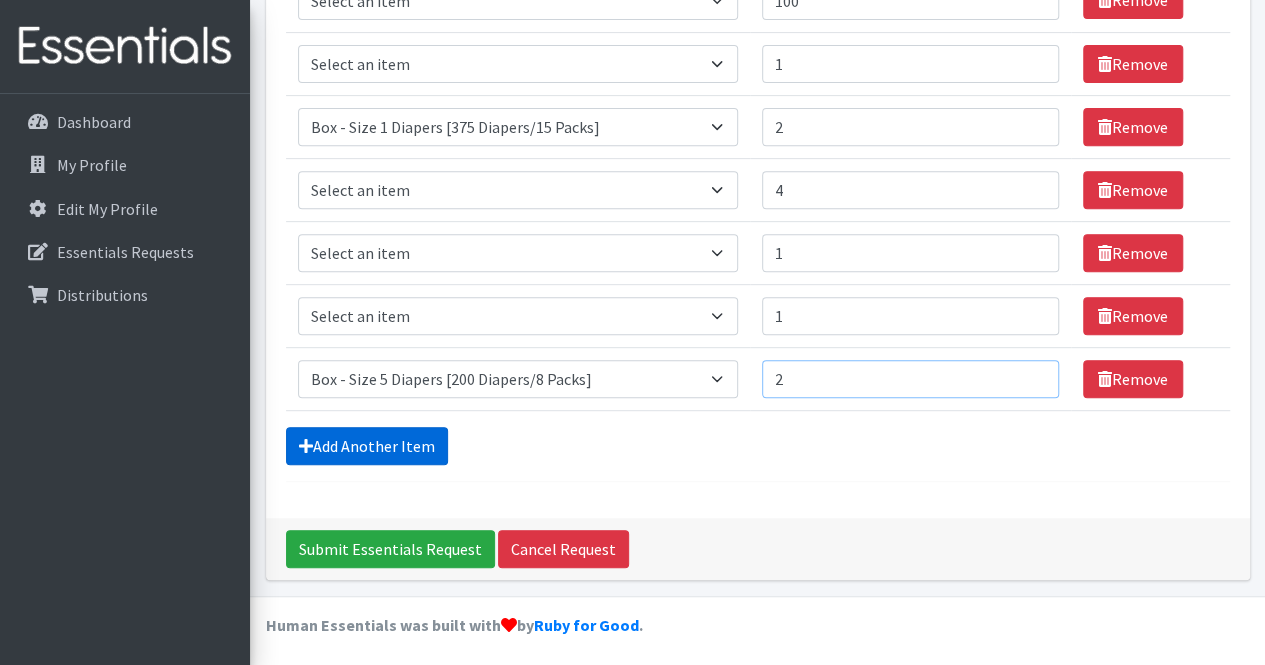 type on "2" 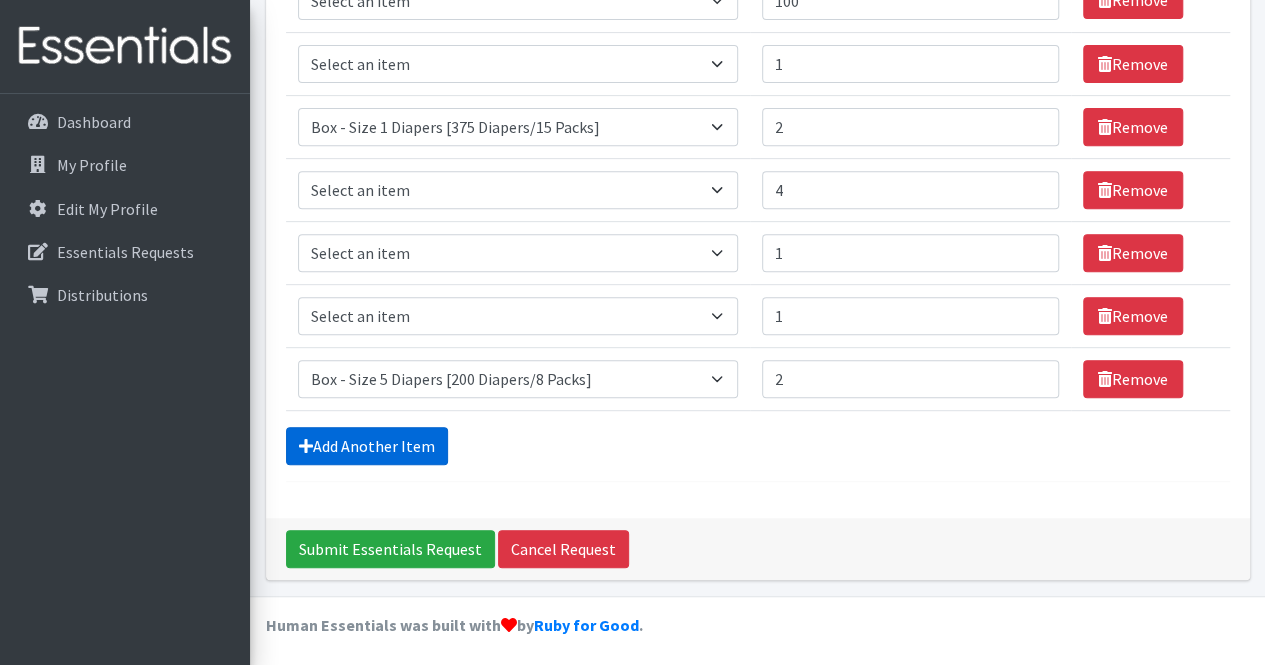 click on "Add Another Item" at bounding box center [367, 446] 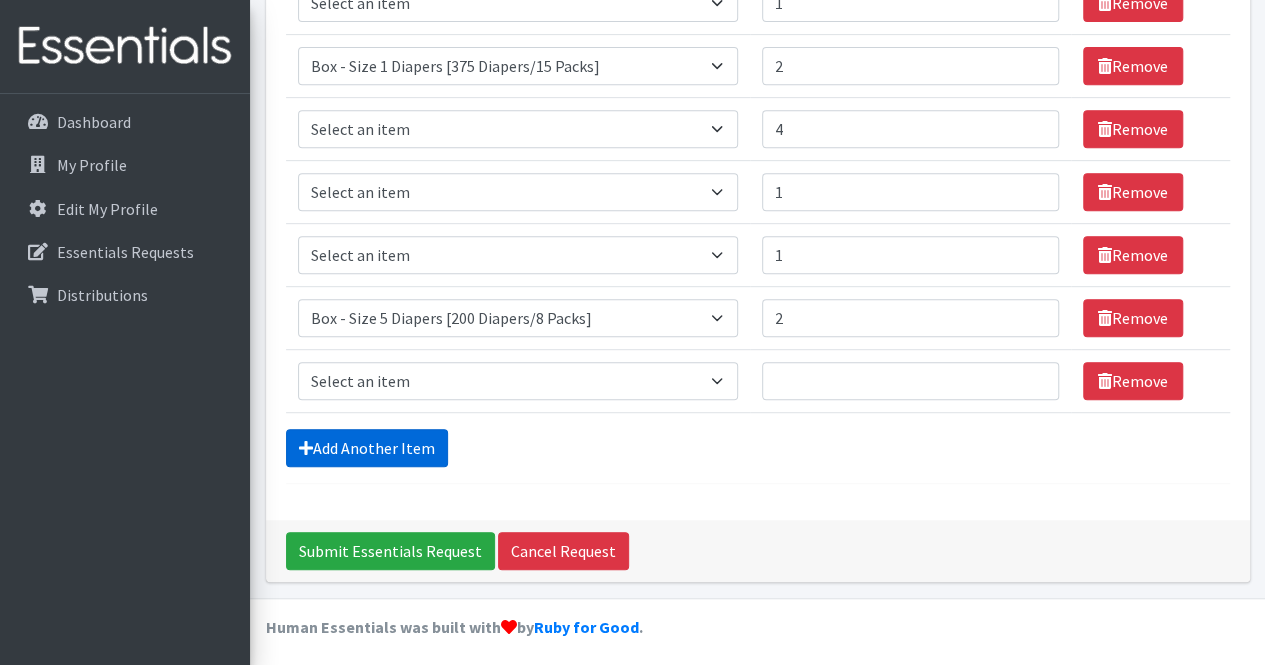 scroll, scrollTop: 404, scrollLeft: 0, axis: vertical 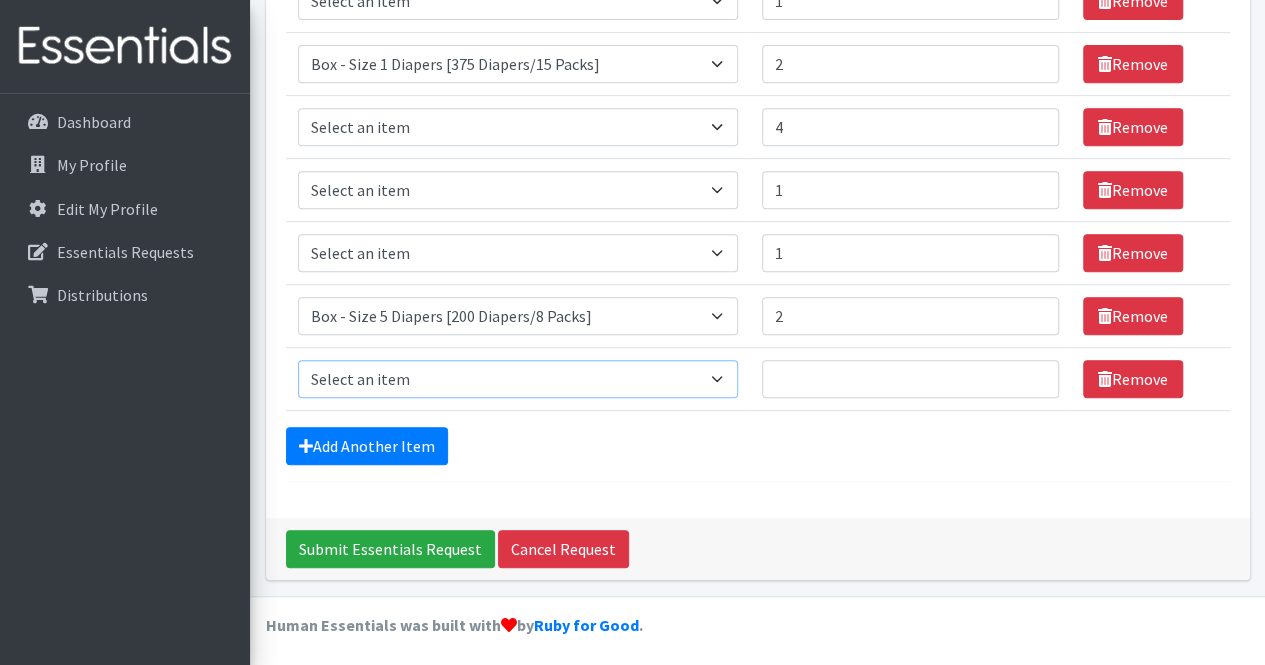 click on "Select an item
Box - 2T-3T Pull-ups [200 Pull-ups/8 Packs]
Box - 3T-4T Pull-ups [200 Pull-ups/8 Packs]
Box - 4T-5T Pull-Ups [200 Pull-ups/8 Packs]
Box - Newborn Diapers [450 Diapers/18 Packs]
Box - Size 1 Diapers [375 Diapers/15 Packs]
Box - Size 2 Diapers [375 Diapers/15 Packs]
Box - Size 3 Diapers [250 Diapers/10 Packs]
Box - Size 4 Diapers [225 Diapers/9 Packs]
Box - Size 5 Diapers [200 Diapers/8 Packs]
Box - Size 6 Diapers [200 Diapers/8 Packs]
Box - Size 7 Diapers [200 Diapers/8 Packs]
Box - Wipes [18 Packs]
Diapers - Newborn
Diapers - Preemie
Diapers - Size 1
Diapers - Size 2
Diapers - Size 3
Diapers - Size 4
Diapers - Size 5
Diapers - Size 6
Diapers - Size 7
Kids Pull-Ups (2T-3T)
Kids Pull-Ups (3T-4T)
Kids Pull-Ups (4T-5T)
Wipes (Baby)" at bounding box center (518, 379) 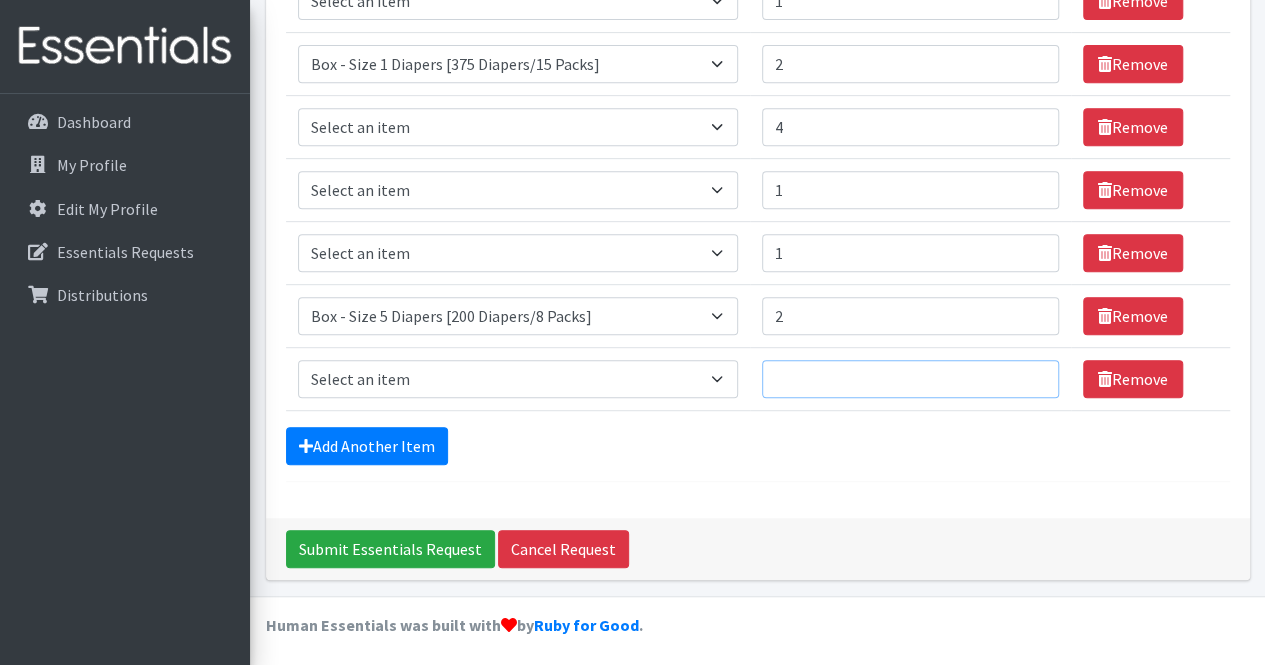 click on "Quantity" at bounding box center (910, 379) 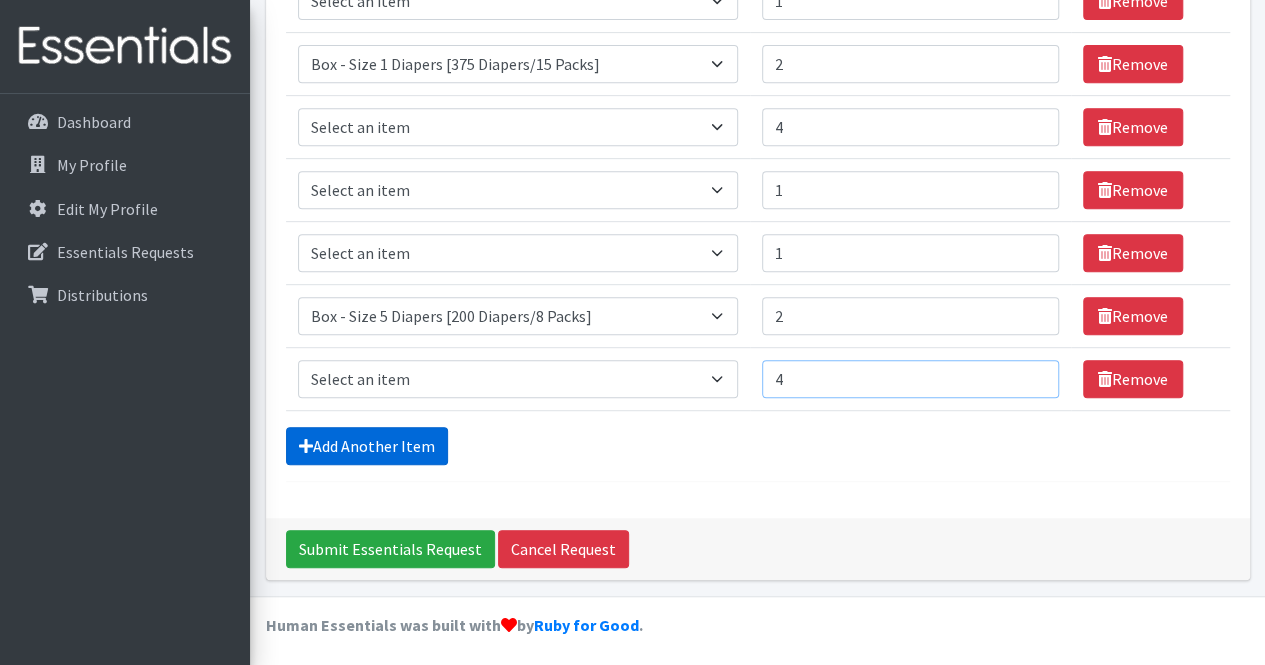 type on "4" 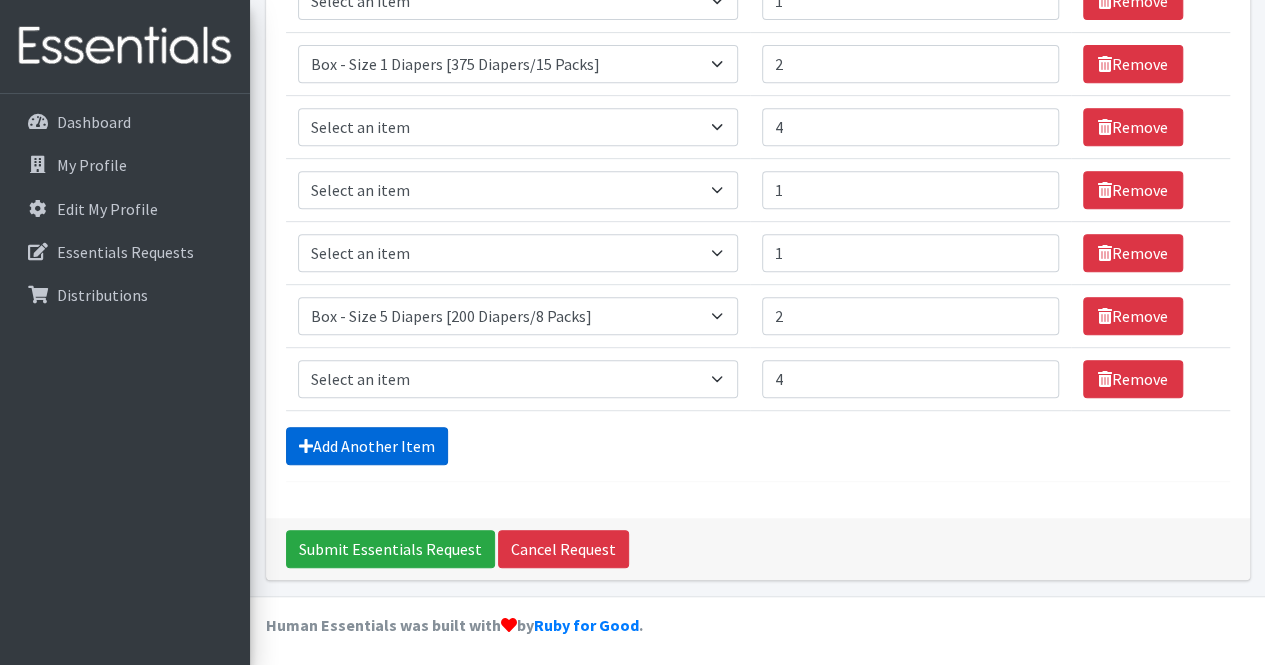click on "Add Another Item" at bounding box center (367, 446) 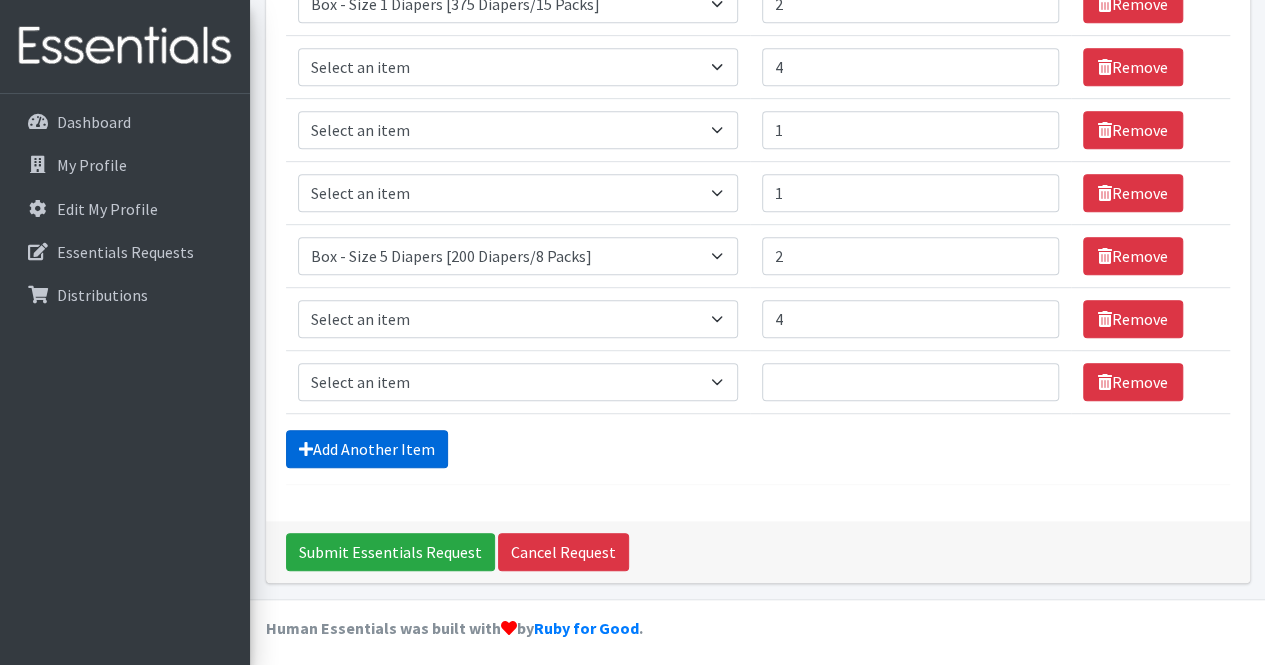 scroll, scrollTop: 466, scrollLeft: 0, axis: vertical 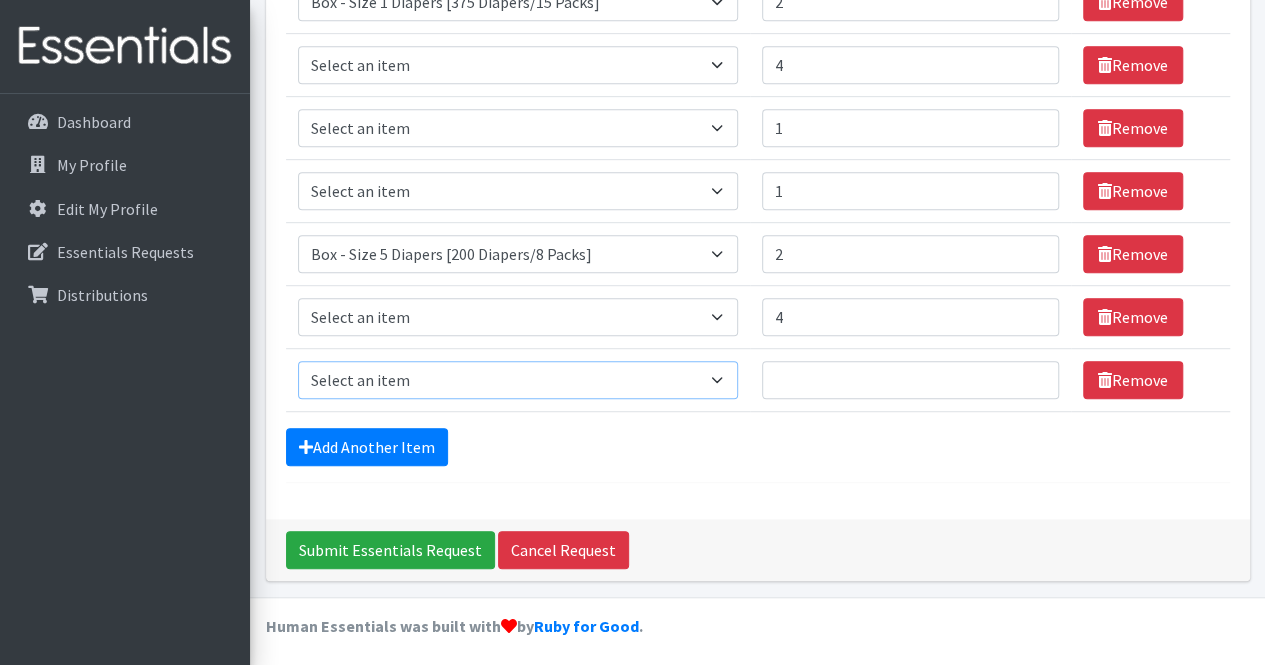 click on "Select an item
Box - 2T-3T Pull-ups [200 Pull-ups/8 Packs]
Box - 3T-4T Pull-ups [200 Pull-ups/8 Packs]
Box - 4T-5T Pull-Ups [200 Pull-ups/8 Packs]
Box - Newborn Diapers [450 Diapers/18 Packs]
Box - Size 1 Diapers [375 Diapers/15 Packs]
Box - Size 2 Diapers [375 Diapers/15 Packs]
Box - Size 3 Diapers [250 Diapers/10 Packs]
Box - Size 4 Diapers [225 Diapers/9 Packs]
Box - Size 5 Diapers [200 Diapers/8 Packs]
Box - Size 6 Diapers [200 Diapers/8 Packs]
Box - Size 7 Diapers [200 Diapers/8 Packs]
Box - Wipes [18 Packs]
Diapers - Newborn
Diapers - Preemie
Diapers - Size 1
Diapers - Size 2
Diapers - Size 3
Diapers - Size 4
Diapers - Size 5
Diapers - Size 6
Diapers - Size 7
Kids Pull-Ups (2T-3T)
Kids Pull-Ups (3T-4T)
Kids Pull-Ups (4T-5T)
Wipes (Baby)" at bounding box center [518, 380] 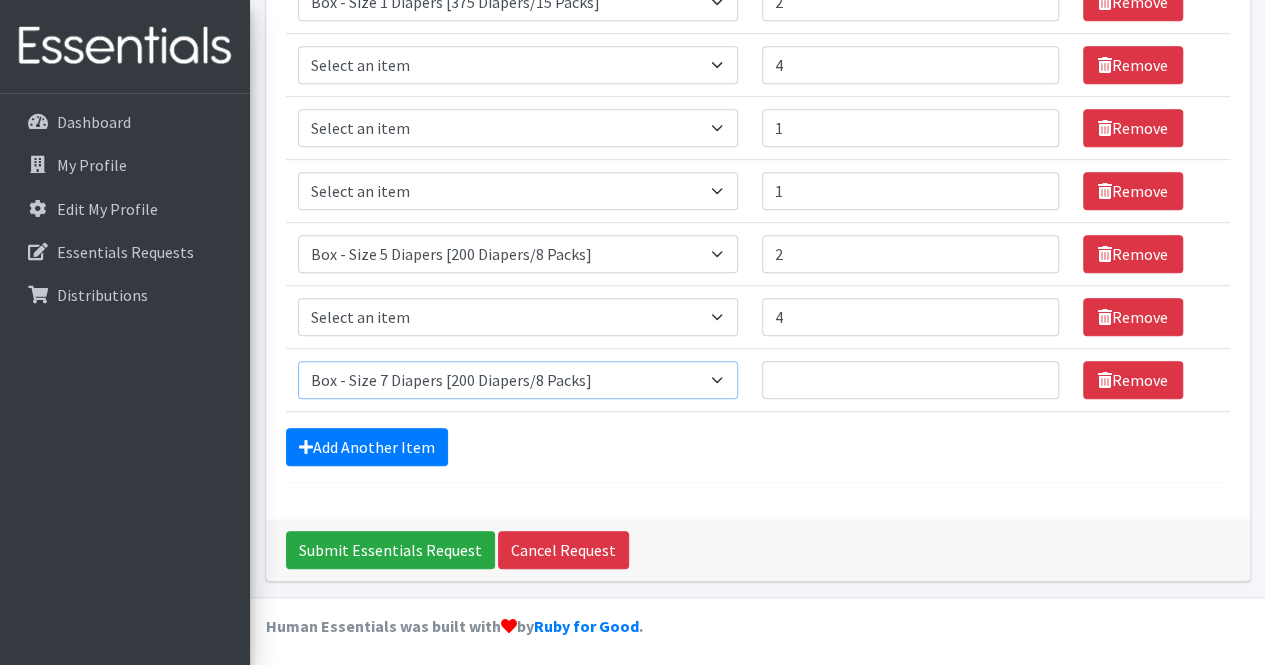 click on "Select an item
Box - 2T-3T Pull-ups [200 Pull-ups/8 Packs]
Box - 3T-4T Pull-ups [200 Pull-ups/8 Packs]
Box - 4T-5T Pull-Ups [200 Pull-ups/8 Packs]
Box - Newborn Diapers [450 Diapers/18 Packs]
Box - Size 1 Diapers [375 Diapers/15 Packs]
Box - Size 2 Diapers [375 Diapers/15 Packs]
Box - Size 3 Diapers [250 Diapers/10 Packs]
Box - Size 4 Diapers [225 Diapers/9 Packs]
Box - Size 5 Diapers [200 Diapers/8 Packs]
Box - Size 6 Diapers [200 Diapers/8 Packs]
Box - Size 7 Diapers [200 Diapers/8 Packs]
Box - Wipes [18 Packs]
Diapers - Newborn
Diapers - Preemie
Diapers - Size 1
Diapers - Size 2
Diapers - Size 3
Diapers - Size 4
Diapers - Size 5
Diapers - Size 6
Diapers - Size 7
Kids Pull-Ups (2T-3T)
Kids Pull-Ups (3T-4T)
Kids Pull-Ups (4T-5T)
Wipes (Baby)" at bounding box center [518, 380] 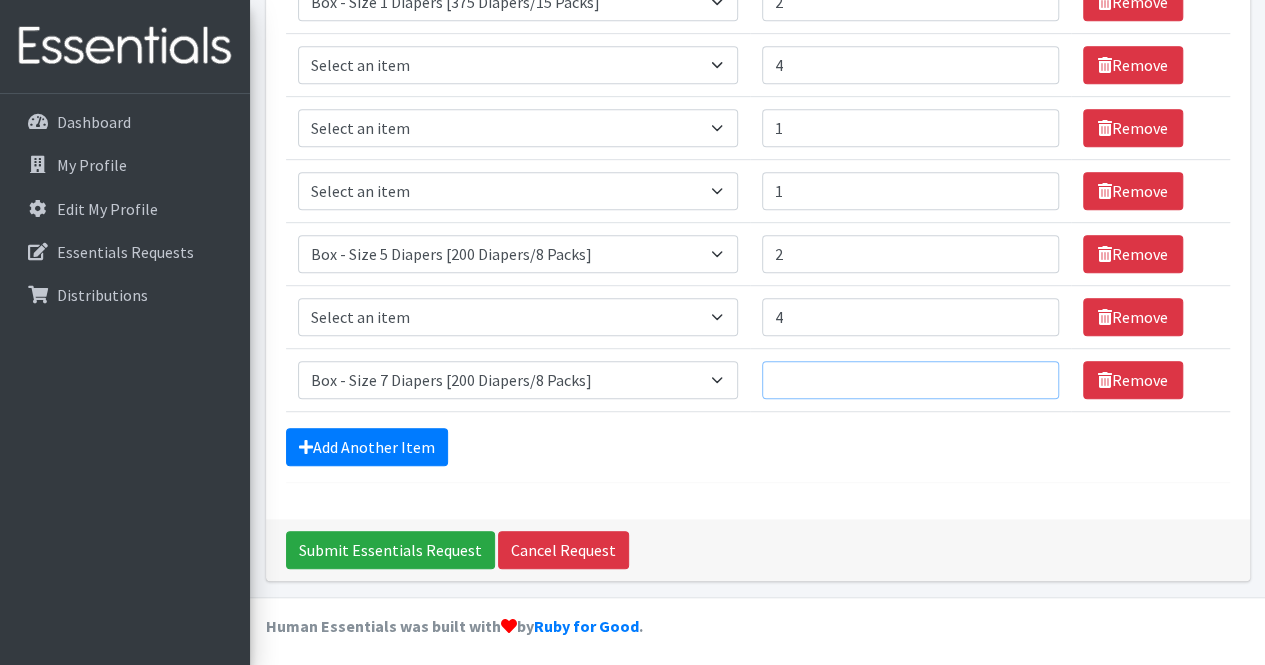 click on "Quantity" at bounding box center (910, 380) 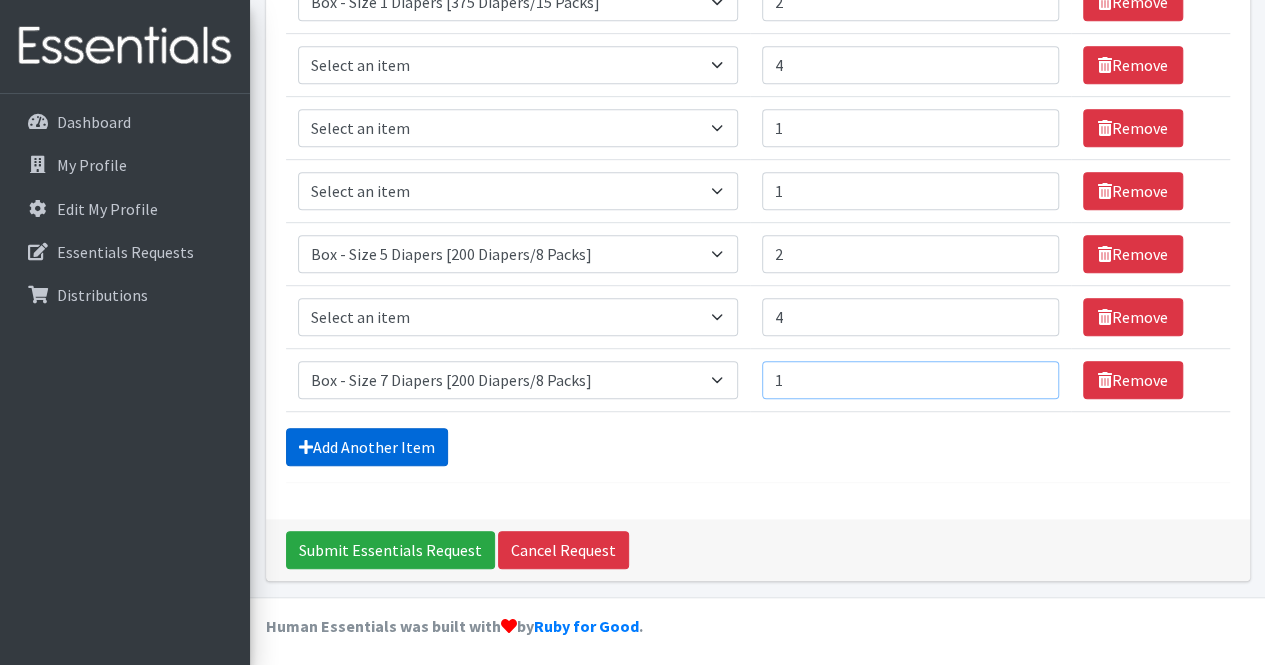 type on "1" 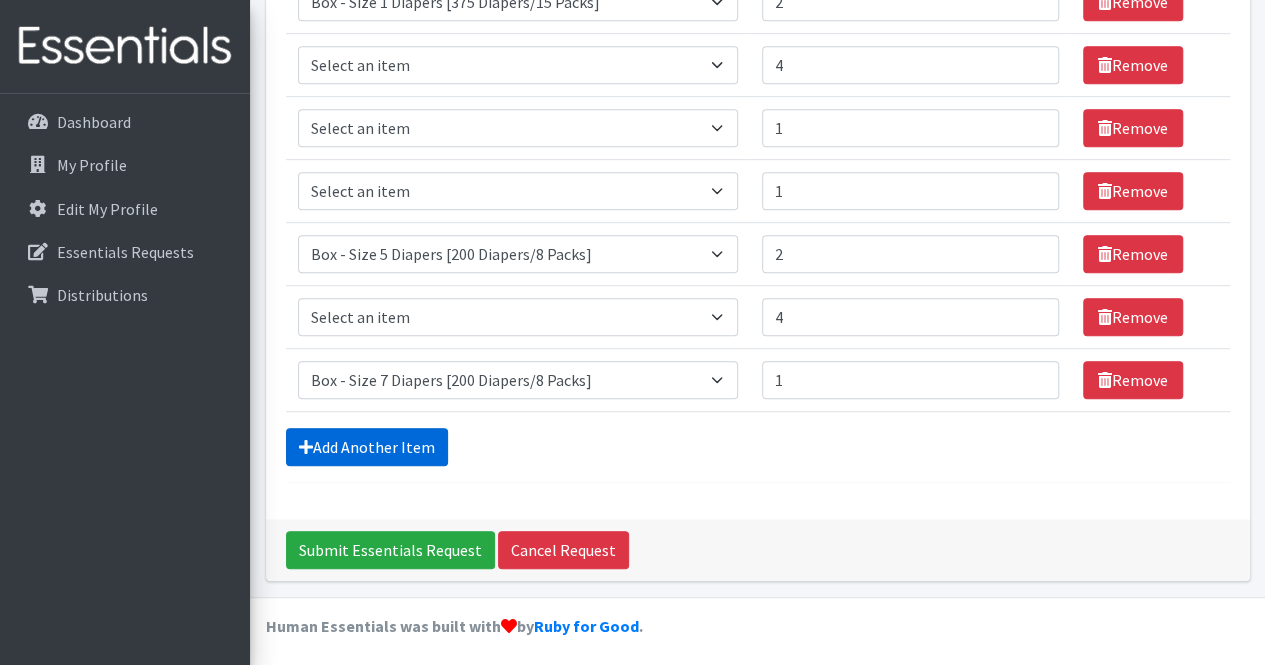 click on "Add Another Item" at bounding box center (367, 447) 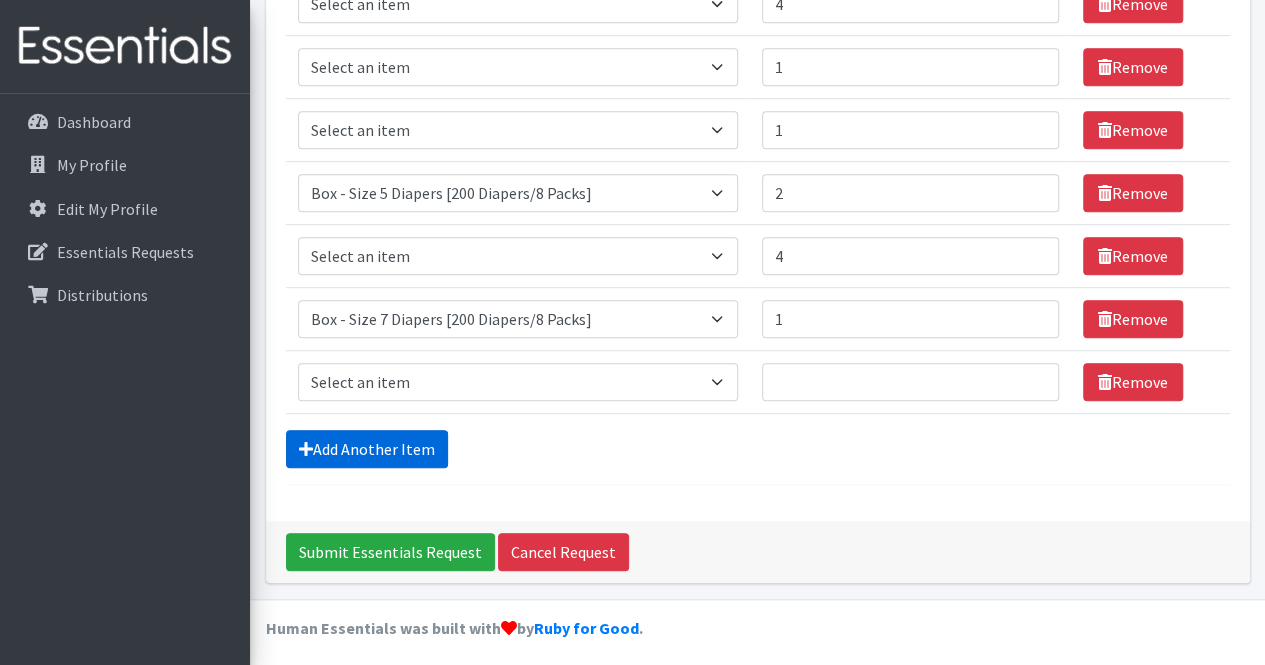 scroll, scrollTop: 529, scrollLeft: 0, axis: vertical 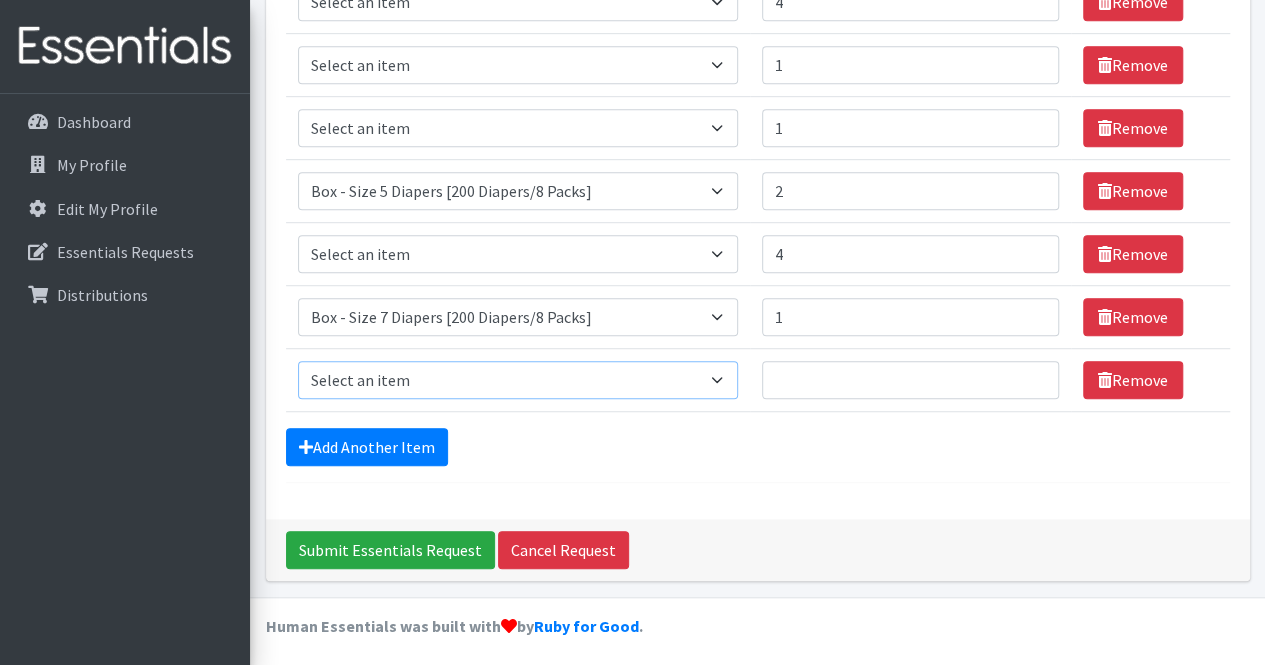 click on "Select an item
Box - 2T-3T Pull-ups [200 Pull-ups/8 Packs]
Box - 3T-4T Pull-ups [200 Pull-ups/8 Packs]
Box - 4T-5T Pull-Ups [200 Pull-ups/8 Packs]
Box - Newborn Diapers [450 Diapers/18 Packs]
Box - Size 1 Diapers [375 Diapers/15 Packs]
Box - Size 2 Diapers [375 Diapers/15 Packs]
Box - Size 3 Diapers [250 Diapers/10 Packs]
Box - Size 4 Diapers [225 Diapers/9 Packs]
Box - Size 5 Diapers [200 Diapers/8 Packs]
Box - Size 6 Diapers [200 Diapers/8 Packs]
Box - Size 7 Diapers [200 Diapers/8 Packs]
Box - Wipes [18 Packs]
Diapers - Newborn
Diapers - Preemie
Diapers - Size 1
Diapers - Size 2
Diapers - Size 3
Diapers - Size 4
Diapers - Size 5
Diapers - Size 6
Diapers - Size 7
Kids Pull-Ups (2T-3T)
Kids Pull-Ups (3T-4T)
Kids Pull-Ups (4T-5T)
Wipes (Baby)" at bounding box center (518, 380) 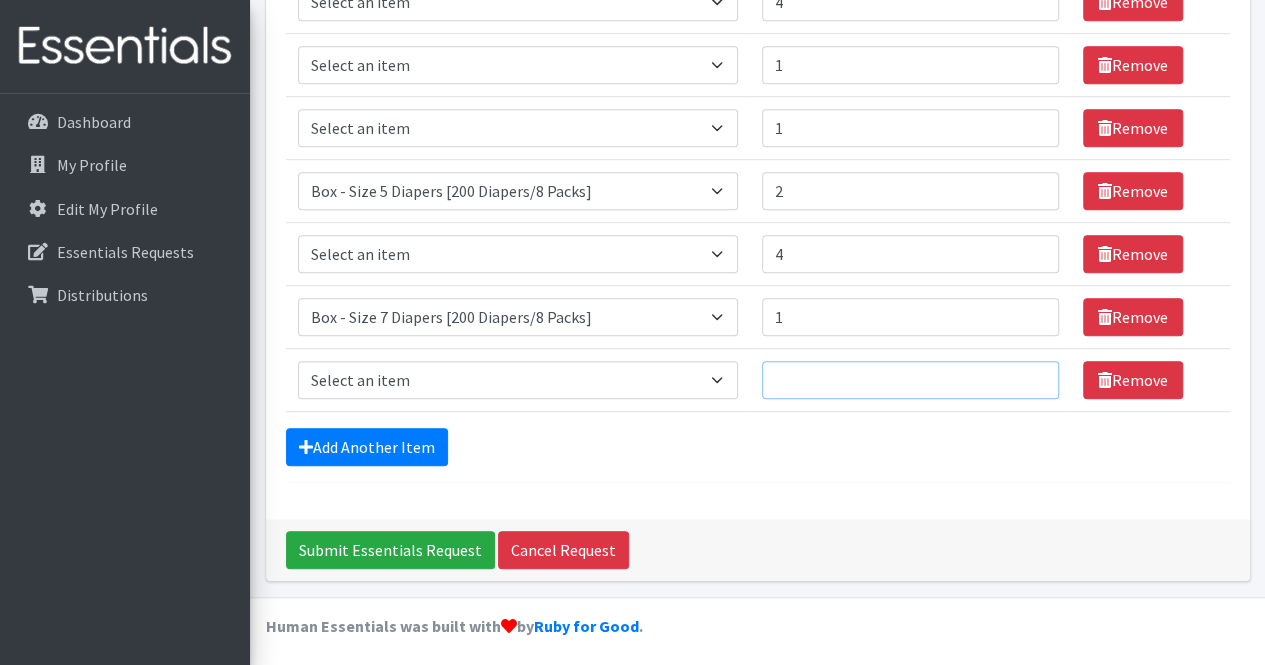click on "Quantity" at bounding box center (910, 380) 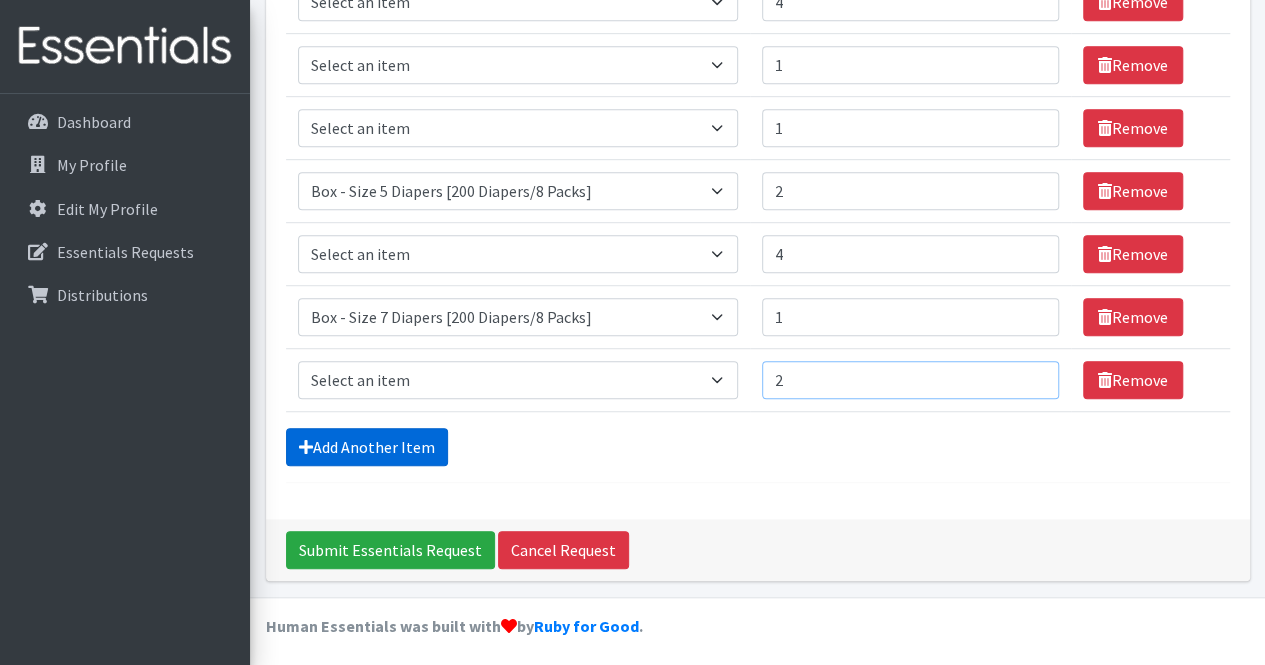 type on "2" 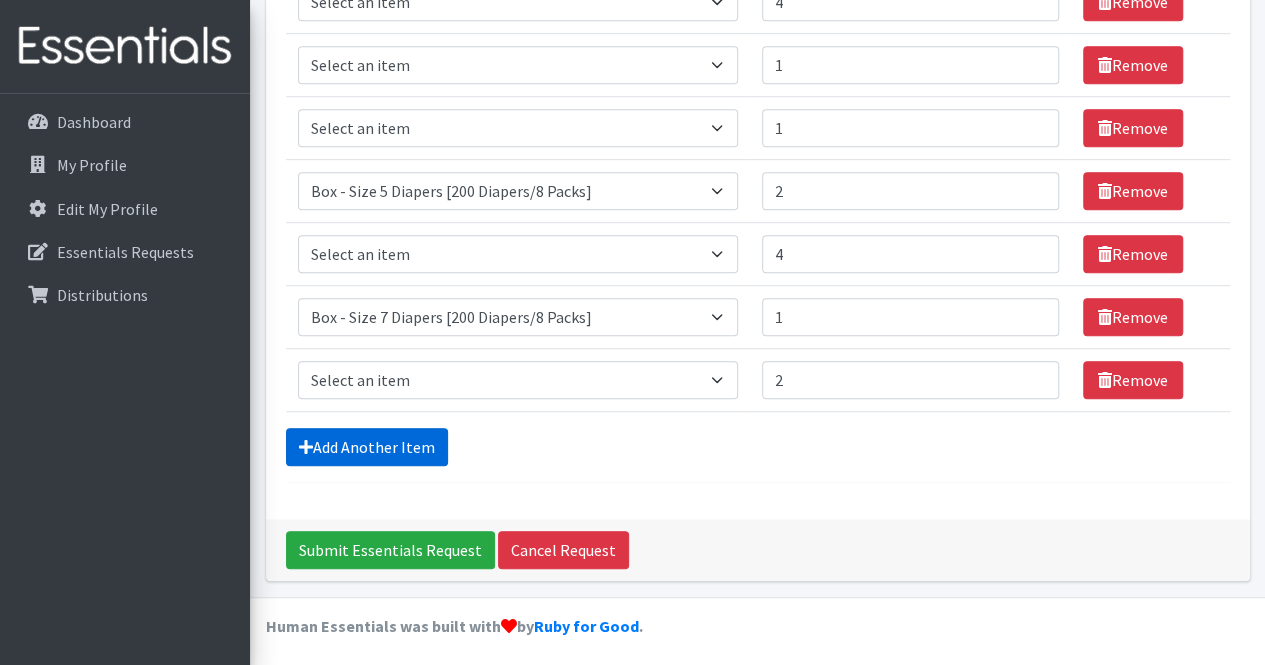 click on "Add Another Item" at bounding box center [367, 447] 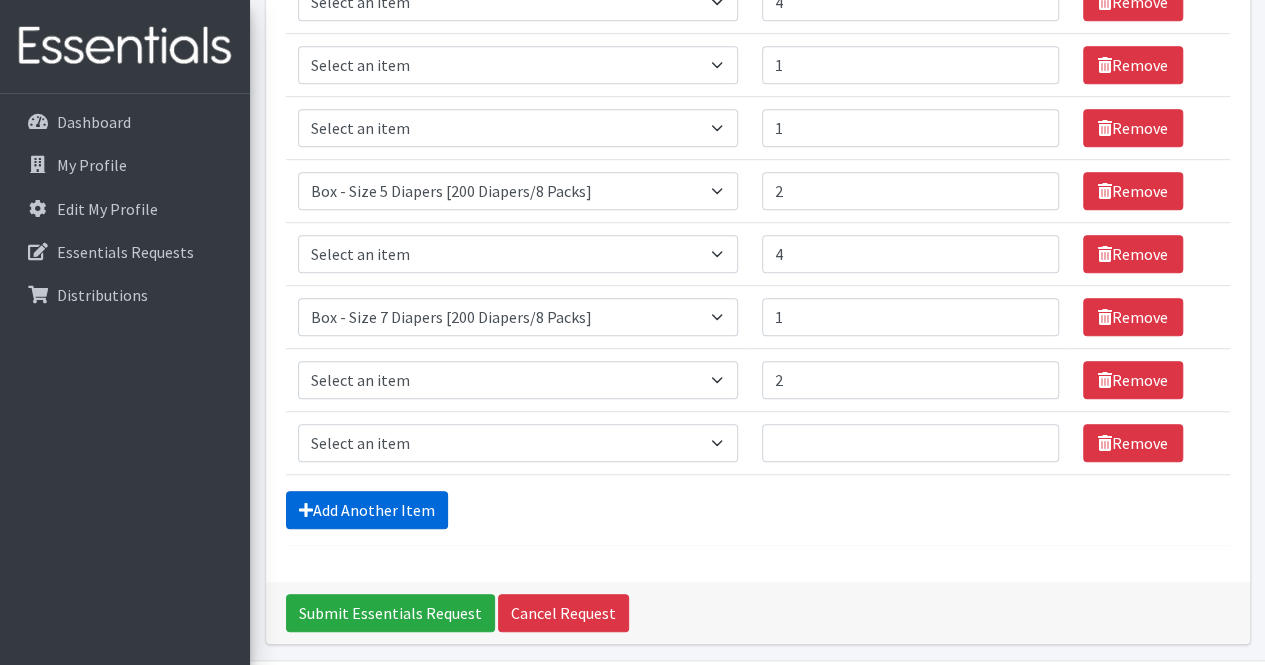 scroll, scrollTop: 592, scrollLeft: 0, axis: vertical 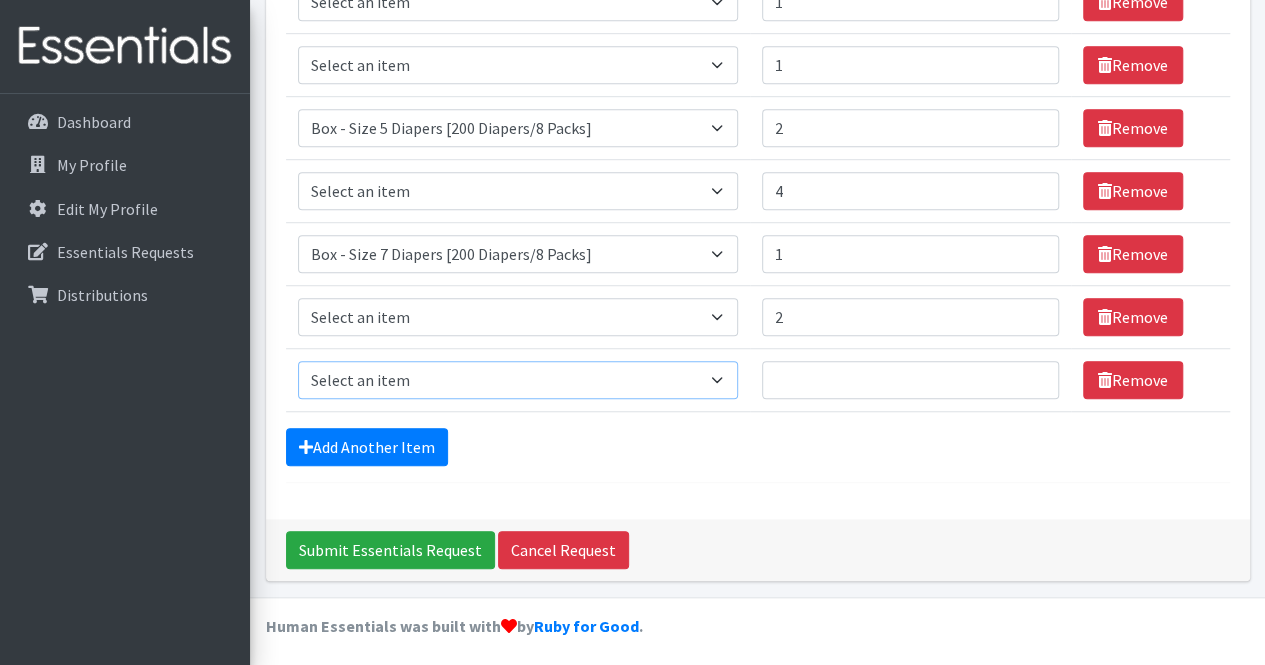 click on "Select an item
Box - 2T-3T Pull-ups [200 Pull-ups/8 Packs]
Box - 3T-4T Pull-ups [200 Pull-ups/8 Packs]
Box - 4T-5T Pull-Ups [200 Pull-ups/8 Packs]
Box - Newborn Diapers [450 Diapers/18 Packs]
Box - Size 1 Diapers [375 Diapers/15 Packs]
Box - Size 2 Diapers [375 Diapers/15 Packs]
Box - Size 3 Diapers [250 Diapers/10 Packs]
Box - Size 4 Diapers [225 Diapers/9 Packs]
Box - Size 5 Diapers [200 Diapers/8 Packs]
Box - Size 6 Diapers [200 Diapers/8 Packs]
Box - Size 7 Diapers [200 Diapers/8 Packs]
Box - Wipes [18 Packs]
Diapers - Newborn
Diapers - Preemie
Diapers - Size 1
Diapers - Size 2
Diapers - Size 3
Diapers - Size 4
Diapers - Size 5
Diapers - Size 6
Diapers - Size 7
Kids Pull-Ups (2T-3T)
Kids Pull-Ups (3T-4T)
Kids Pull-Ups (4T-5T)
Wipes (Baby)" at bounding box center (518, 380) 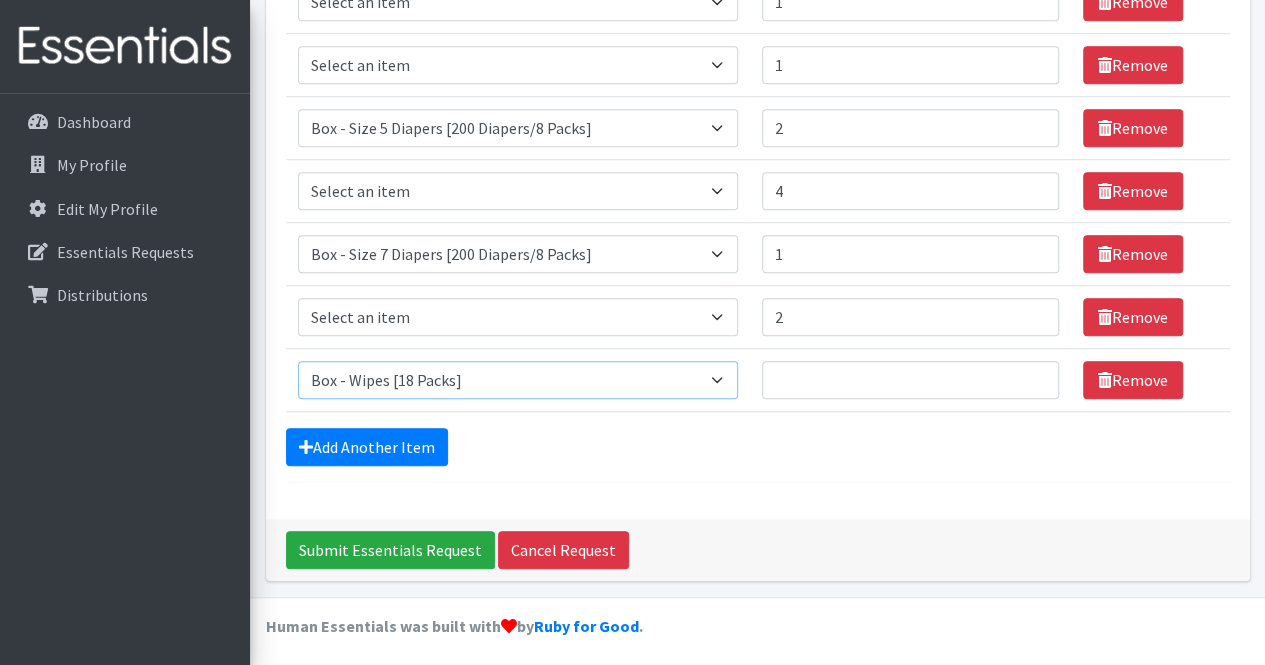 click on "Select an item
Box - 2T-3T Pull-ups [200 Pull-ups/8 Packs]
Box - 3T-4T Pull-ups [200 Pull-ups/8 Packs]
Box - 4T-5T Pull-Ups [200 Pull-ups/8 Packs]
Box - Newborn Diapers [450 Diapers/18 Packs]
Box - Size 1 Diapers [375 Diapers/15 Packs]
Box - Size 2 Diapers [375 Diapers/15 Packs]
Box - Size 3 Diapers [250 Diapers/10 Packs]
Box - Size 4 Diapers [225 Diapers/9 Packs]
Box - Size 5 Diapers [200 Diapers/8 Packs]
Box - Size 6 Diapers [200 Diapers/8 Packs]
Box - Size 7 Diapers [200 Diapers/8 Packs]
Box - Wipes [18 Packs]
Diapers - Newborn
Diapers - Preemie
Diapers - Size 1
Diapers - Size 2
Diapers - Size 3
Diapers - Size 4
Diapers - Size 5
Diapers - Size 6
Diapers - Size 7
Kids Pull-Ups (2T-3T)
Kids Pull-Ups (3T-4T)
Kids Pull-Ups (4T-5T)
Wipes (Baby)" at bounding box center [518, 380] 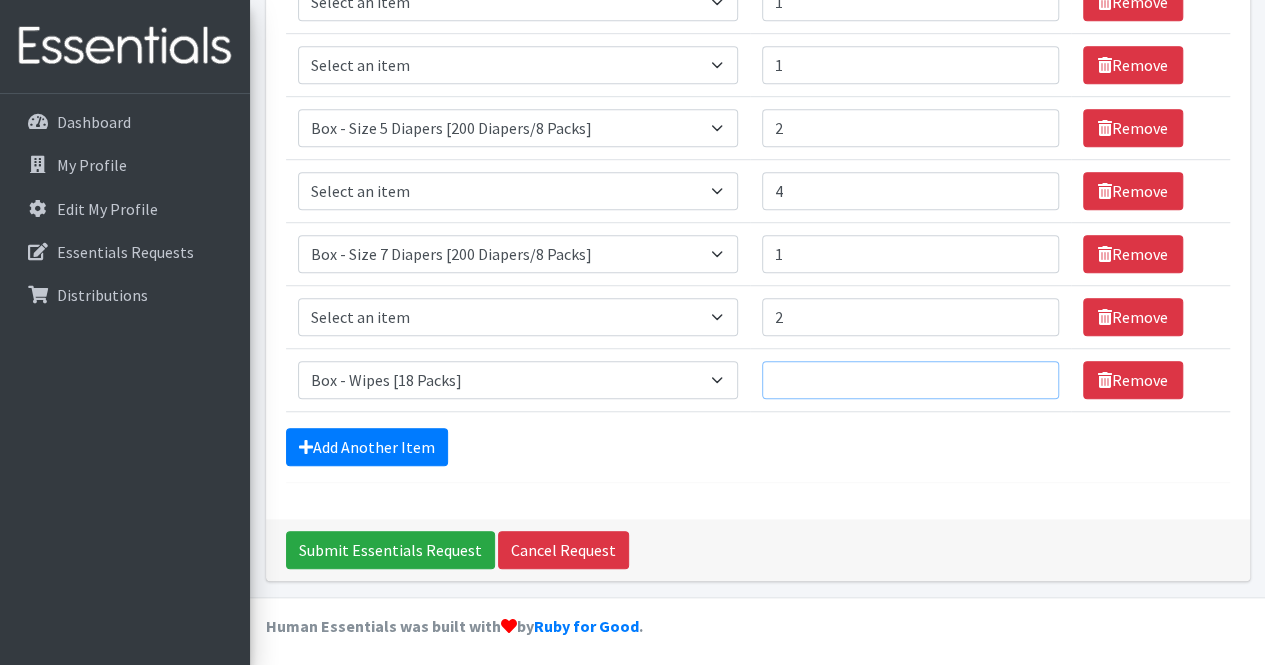 click on "Quantity" at bounding box center (910, 380) 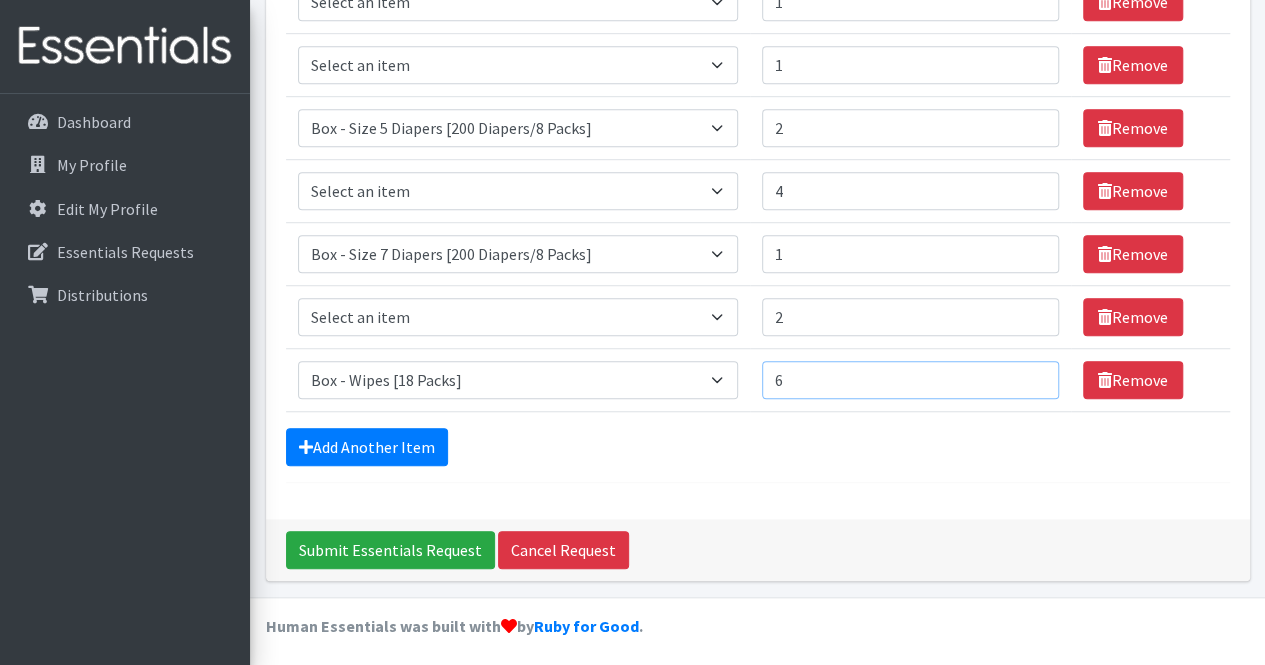 type on "6" 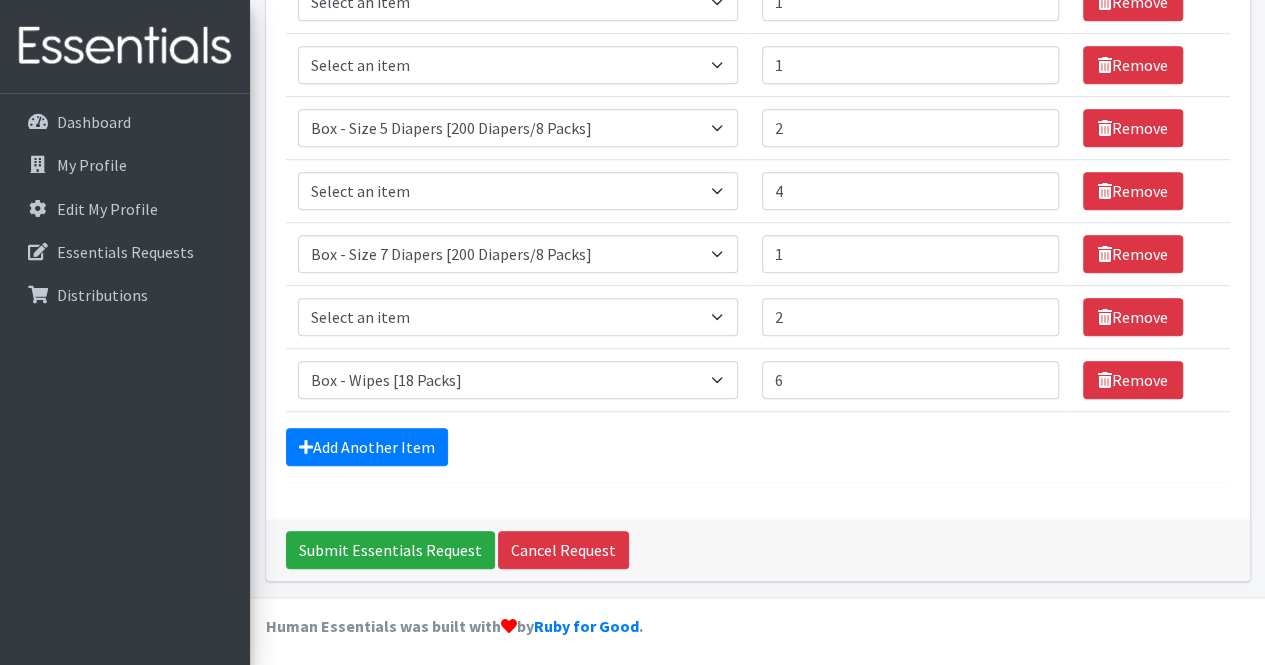 click on "Add Another Item" at bounding box center [758, 447] 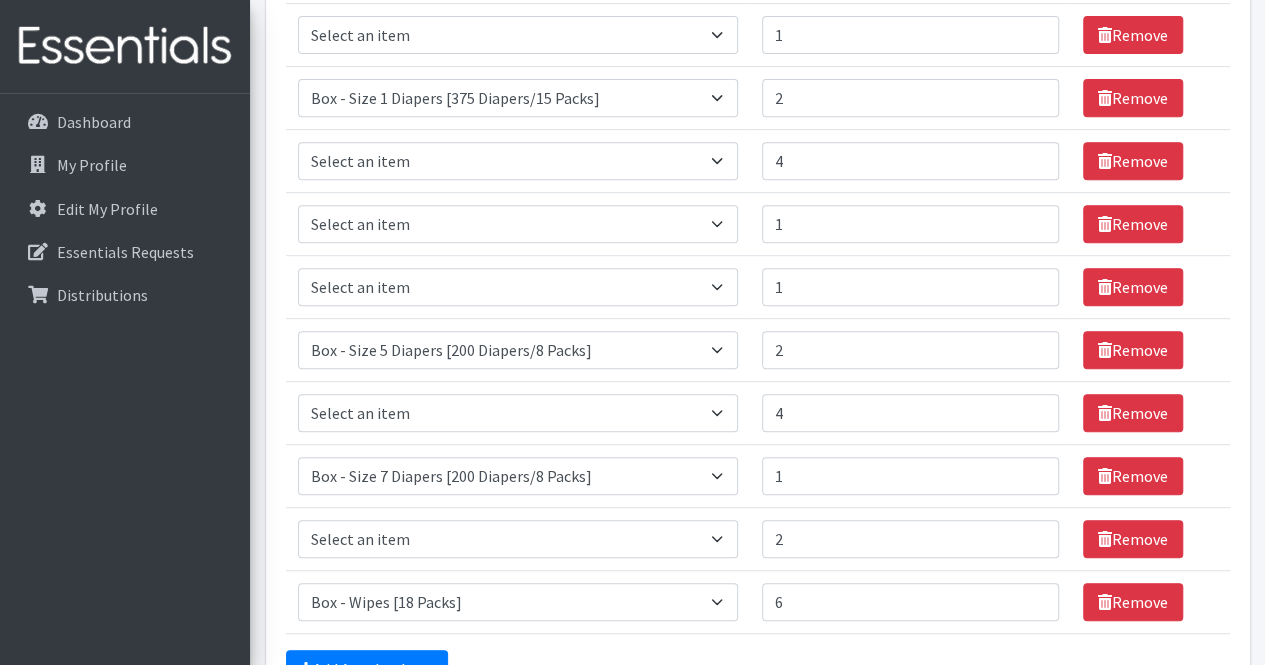 scroll, scrollTop: 371, scrollLeft: 0, axis: vertical 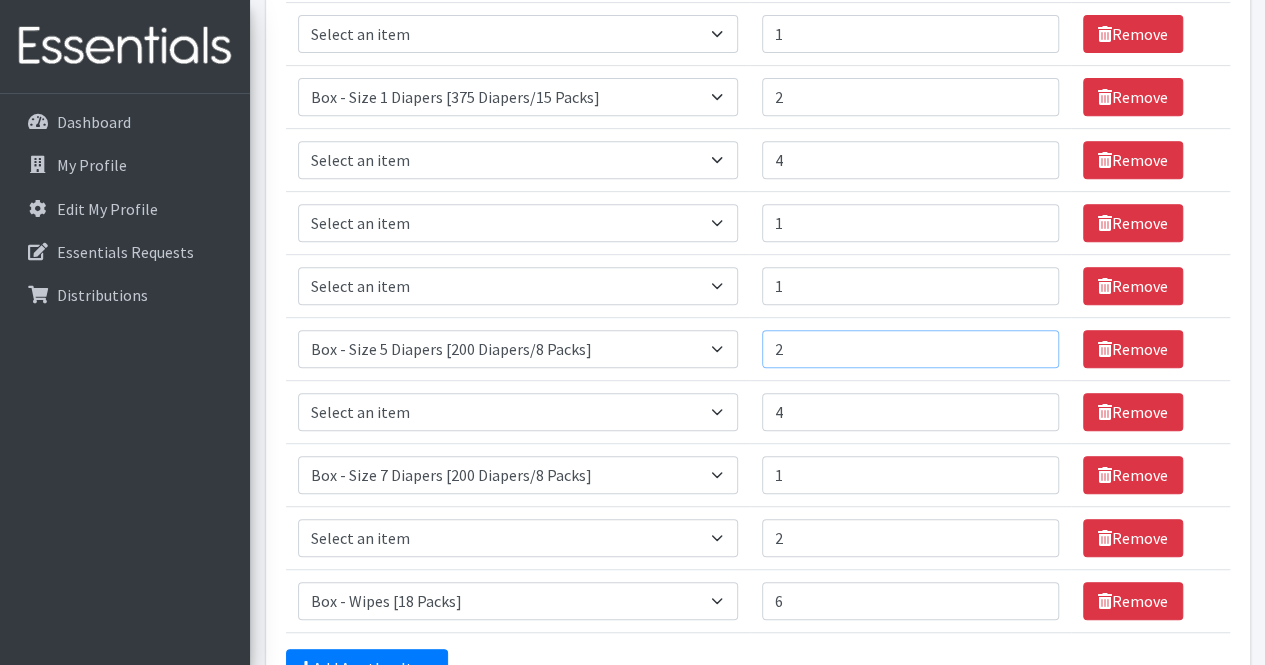 click on "2" at bounding box center [910, 349] 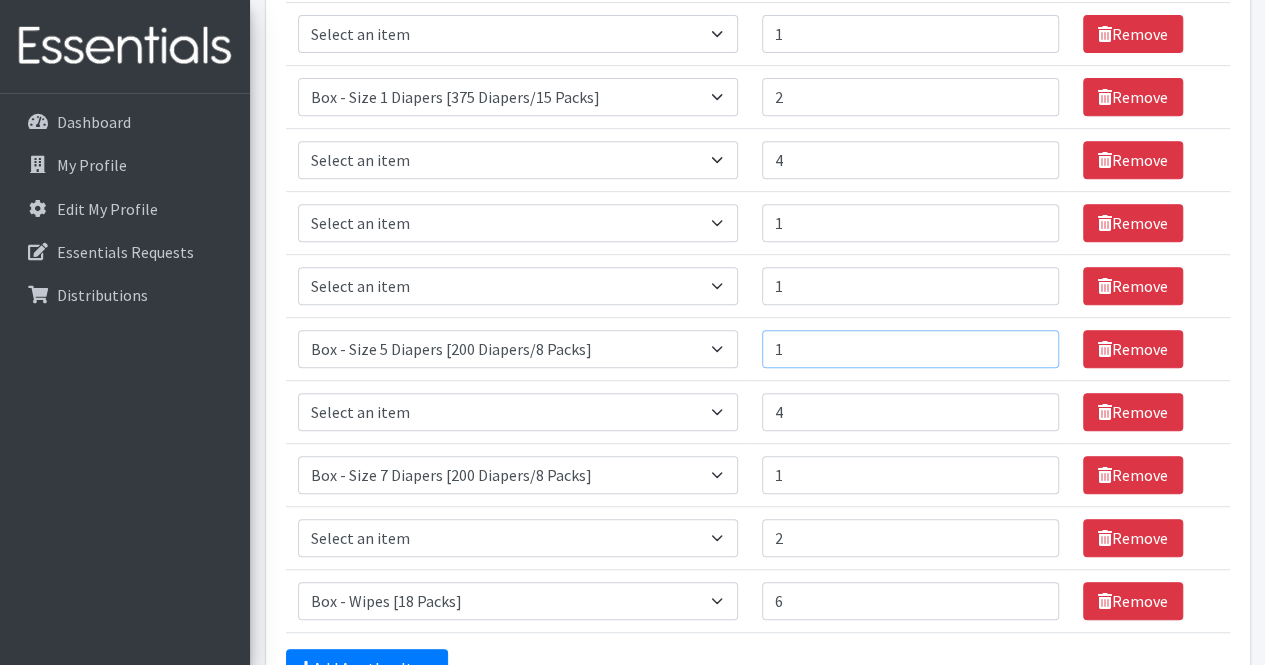 type on "1" 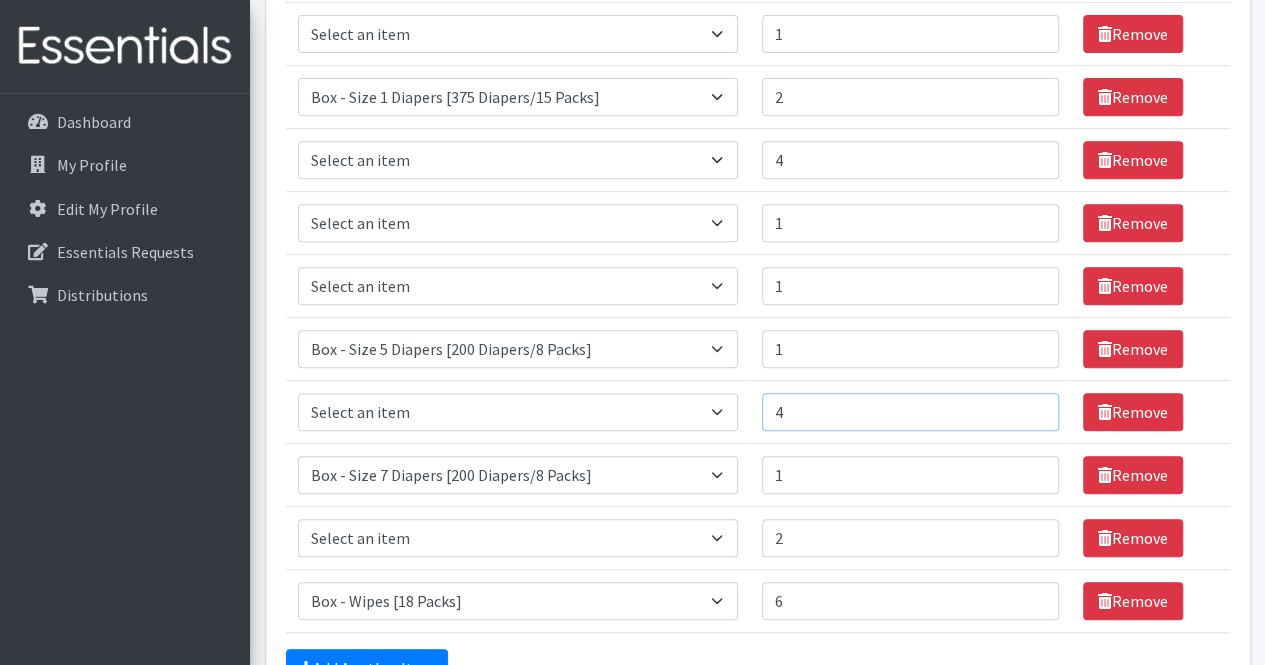 click on "4" at bounding box center (910, 412) 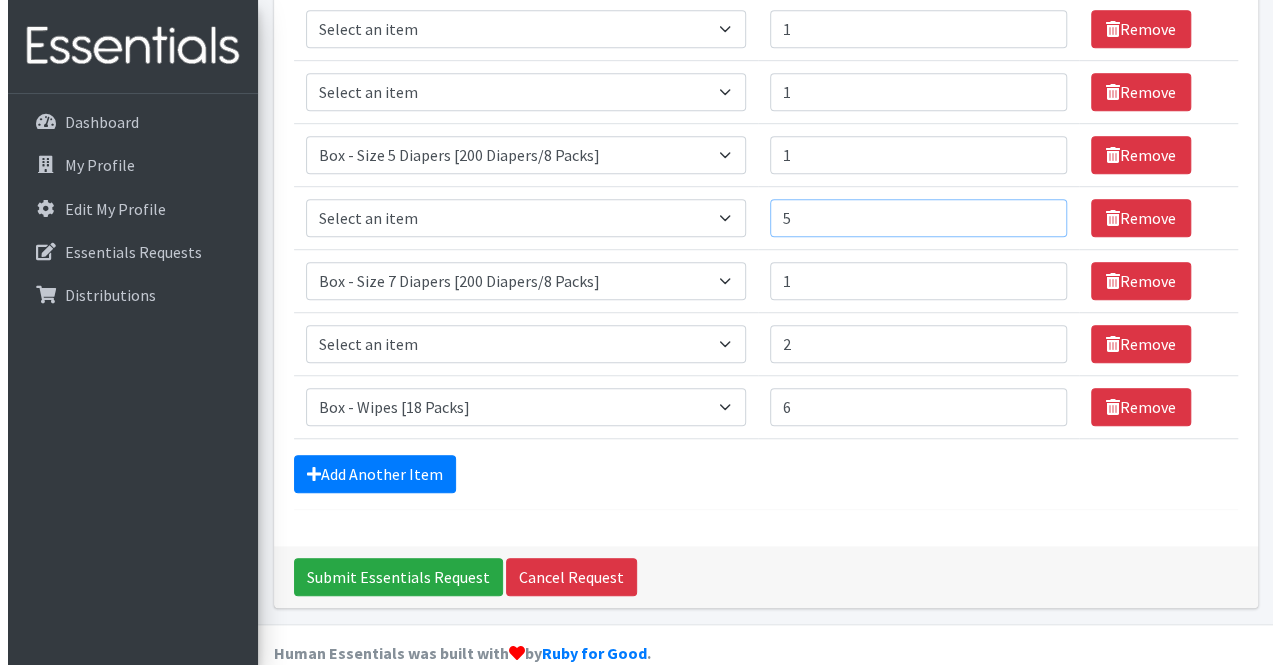 scroll, scrollTop: 592, scrollLeft: 0, axis: vertical 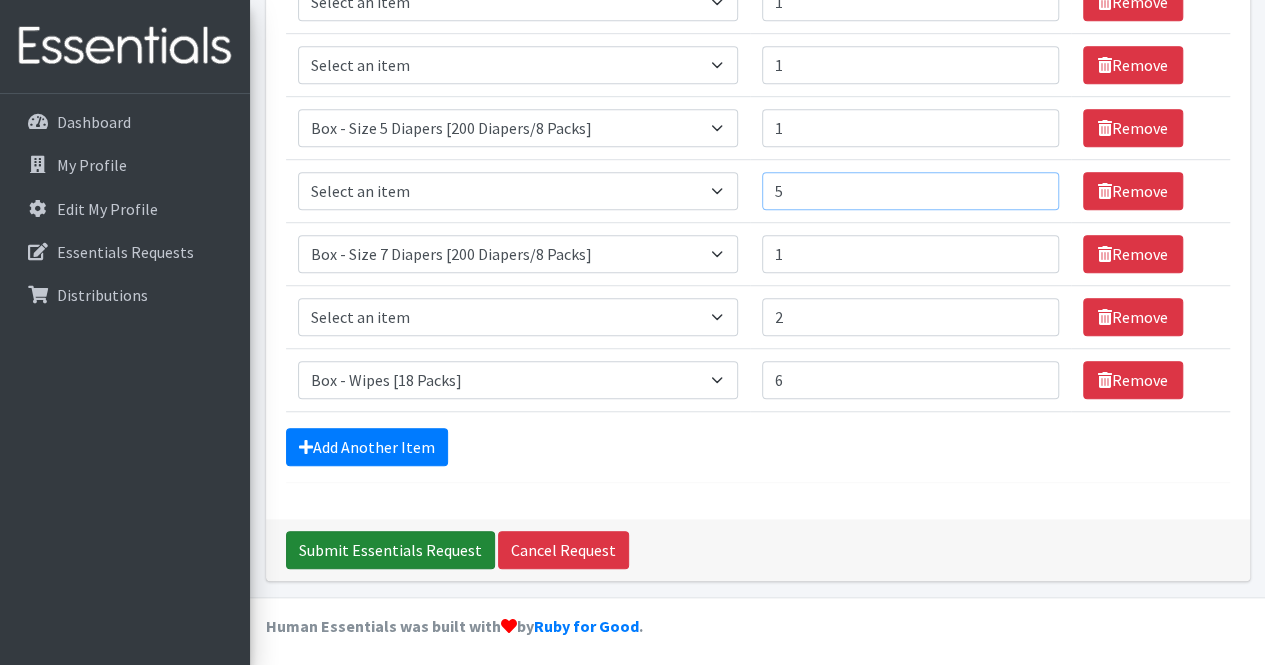type on "5" 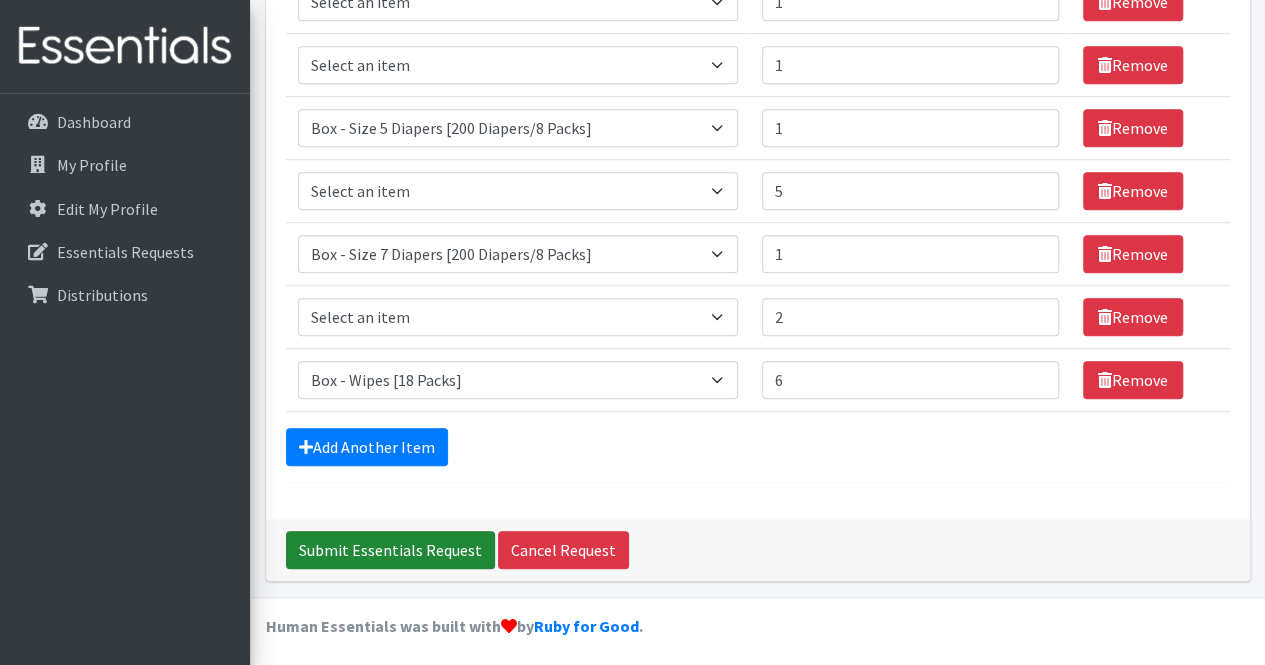 click on "Submit Essentials Request" at bounding box center [390, 550] 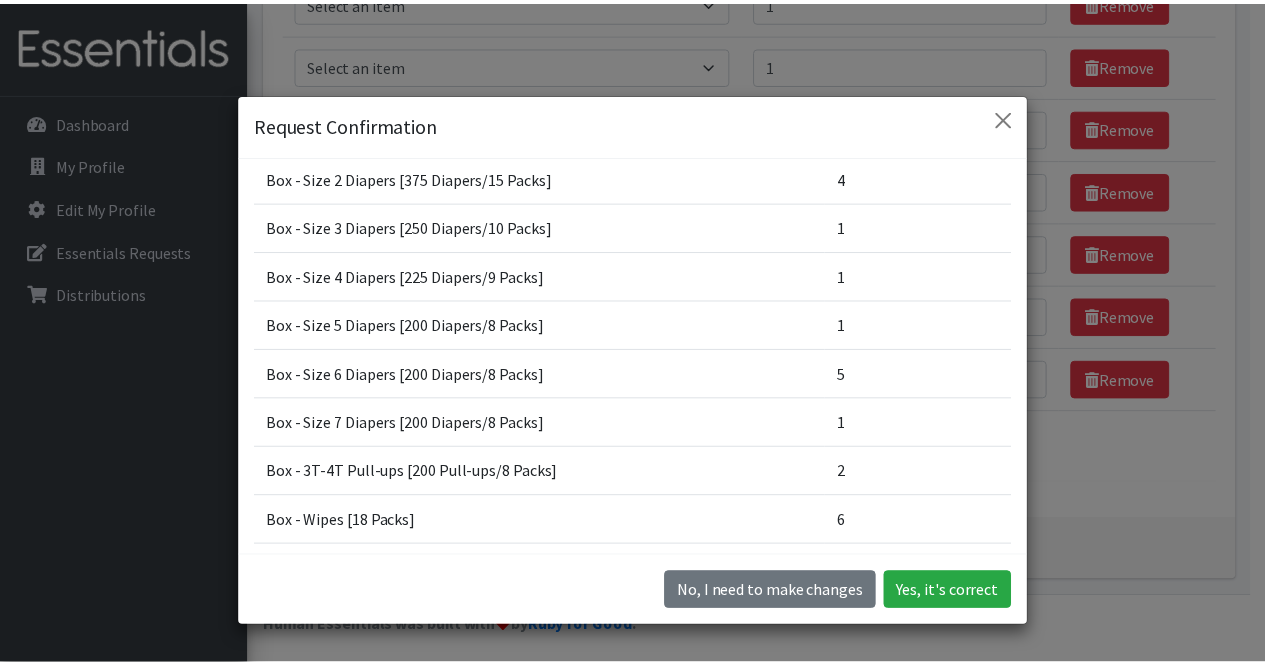 scroll, scrollTop: 304, scrollLeft: 0, axis: vertical 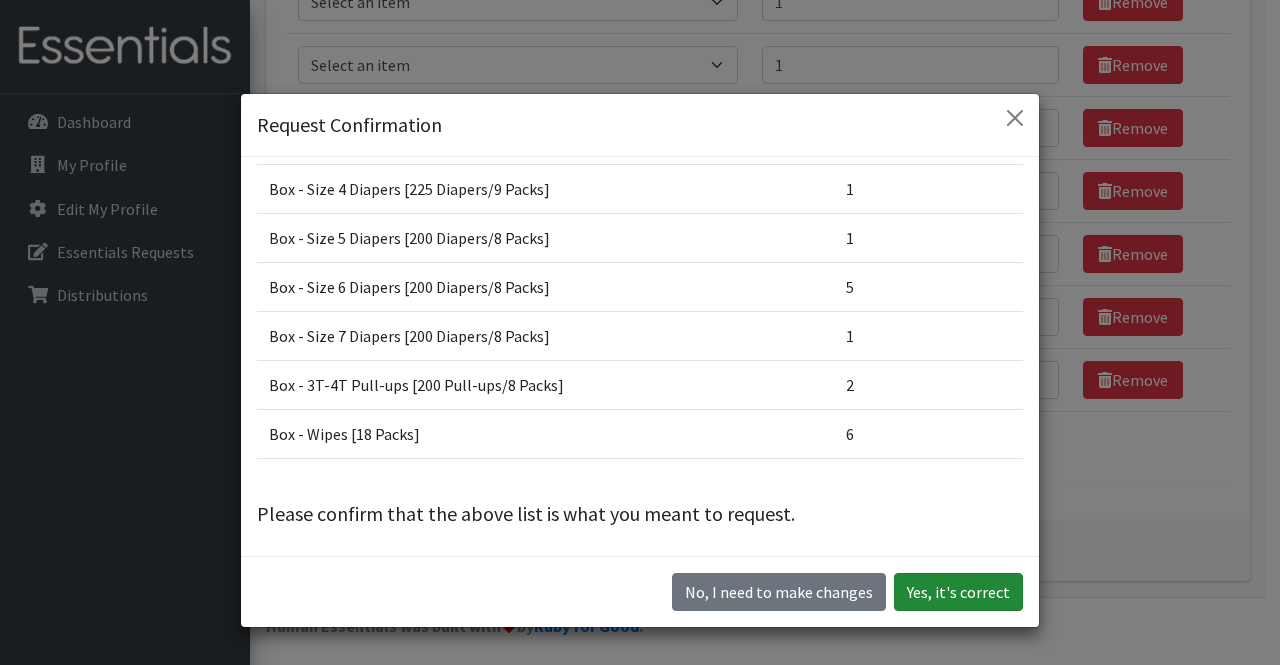 click on "Yes, it's correct" at bounding box center (958, 592) 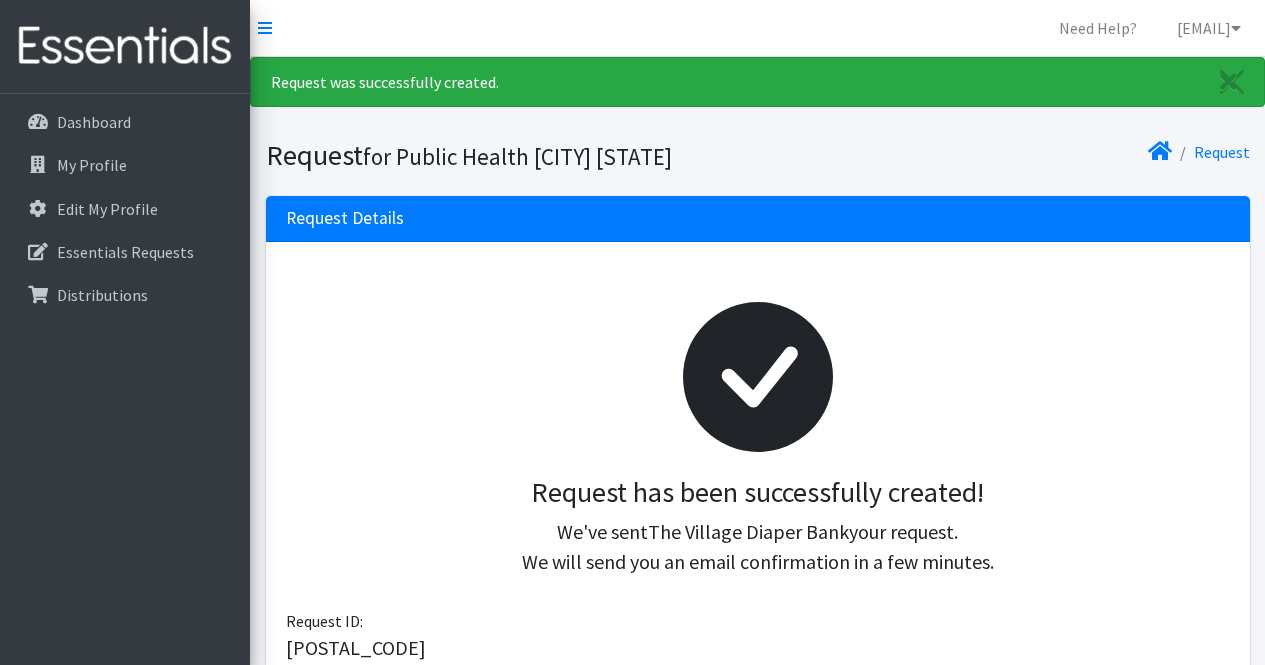 scroll, scrollTop: 0, scrollLeft: 0, axis: both 